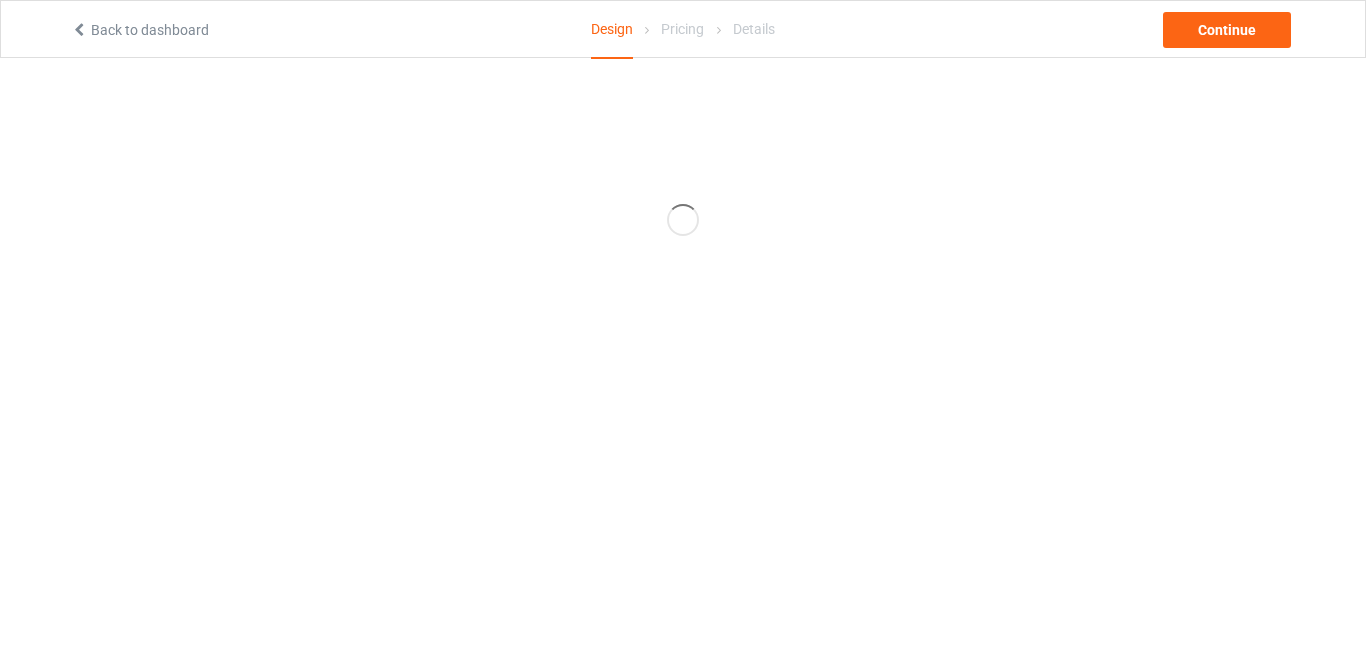 scroll, scrollTop: 0, scrollLeft: 0, axis: both 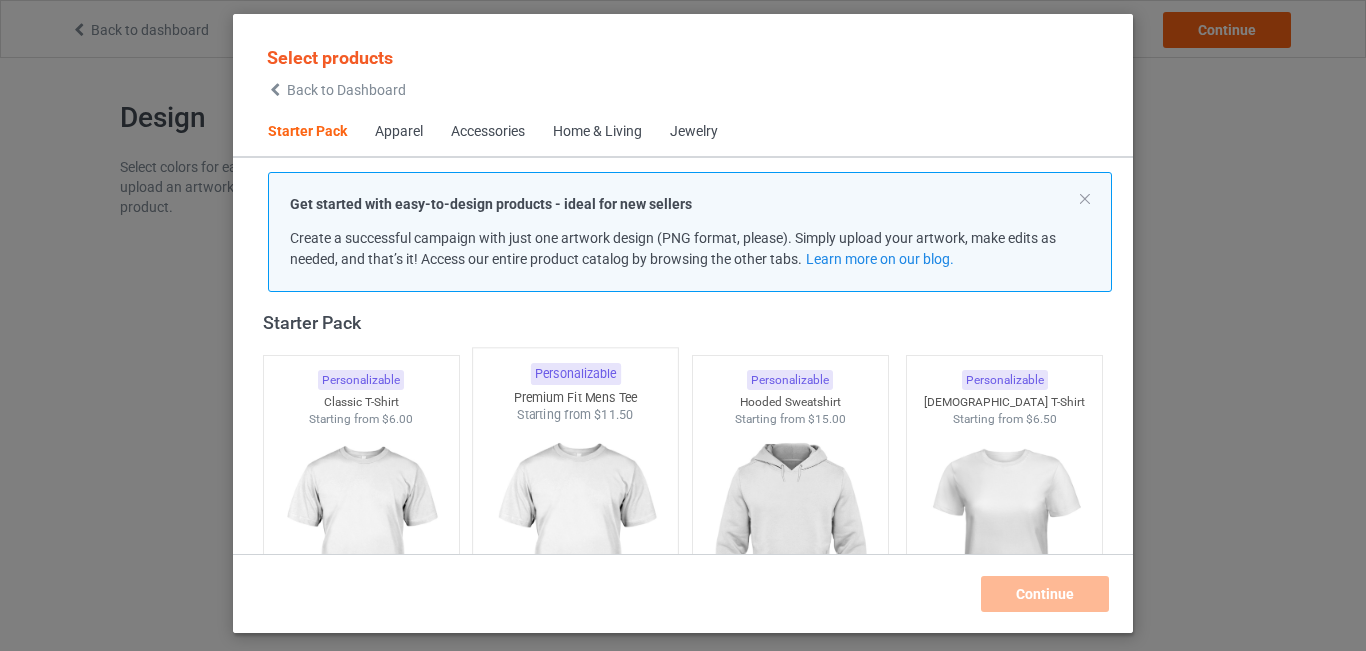 click at bounding box center (361, 540) 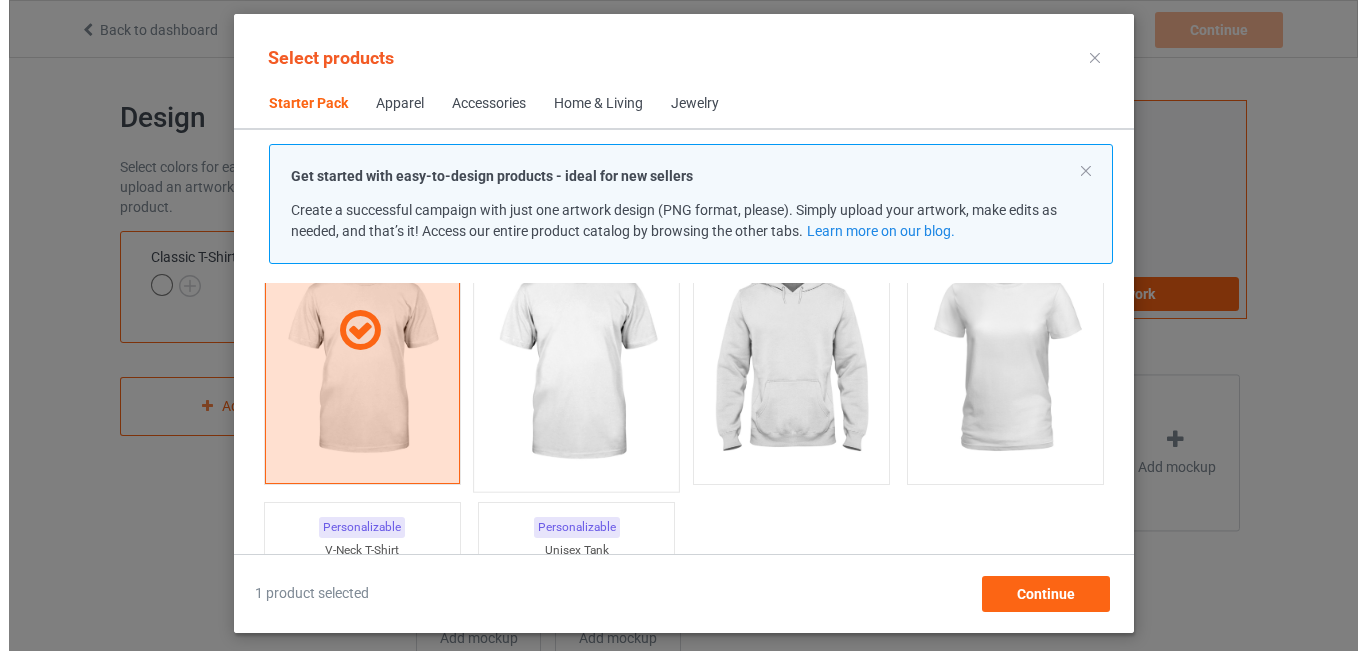 scroll, scrollTop: 226, scrollLeft: 0, axis: vertical 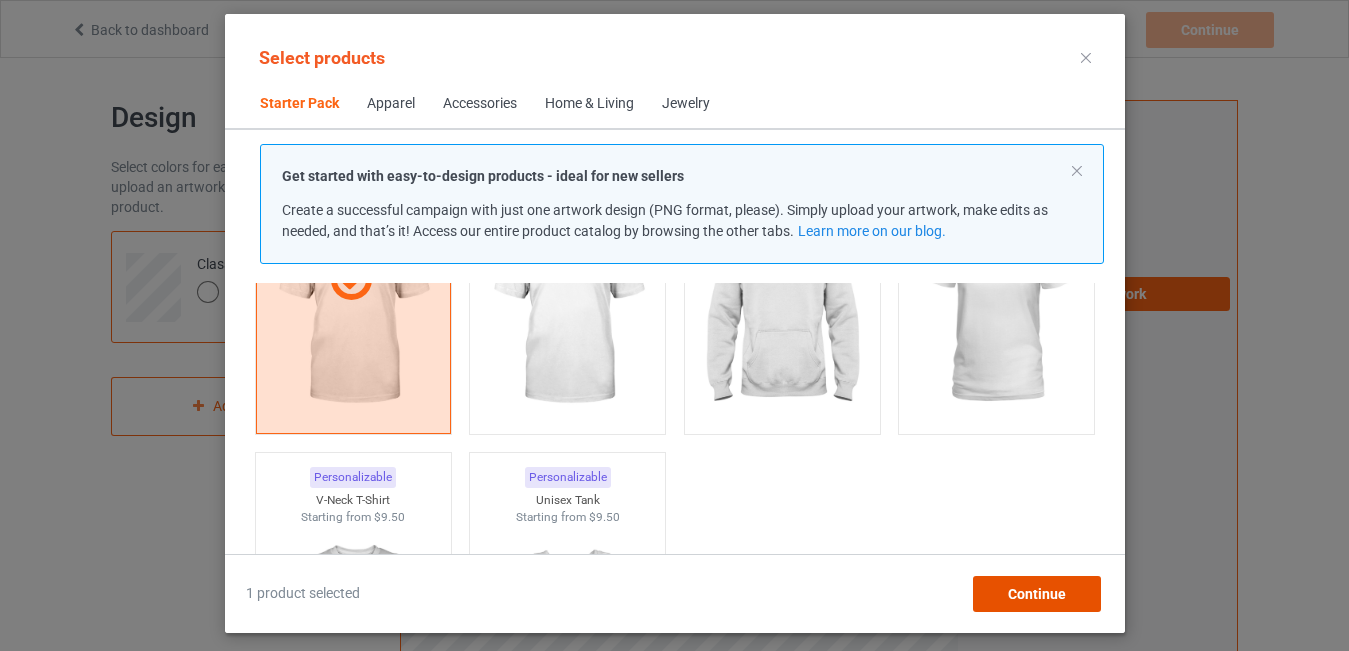 click on "Continue" at bounding box center (1036, 594) 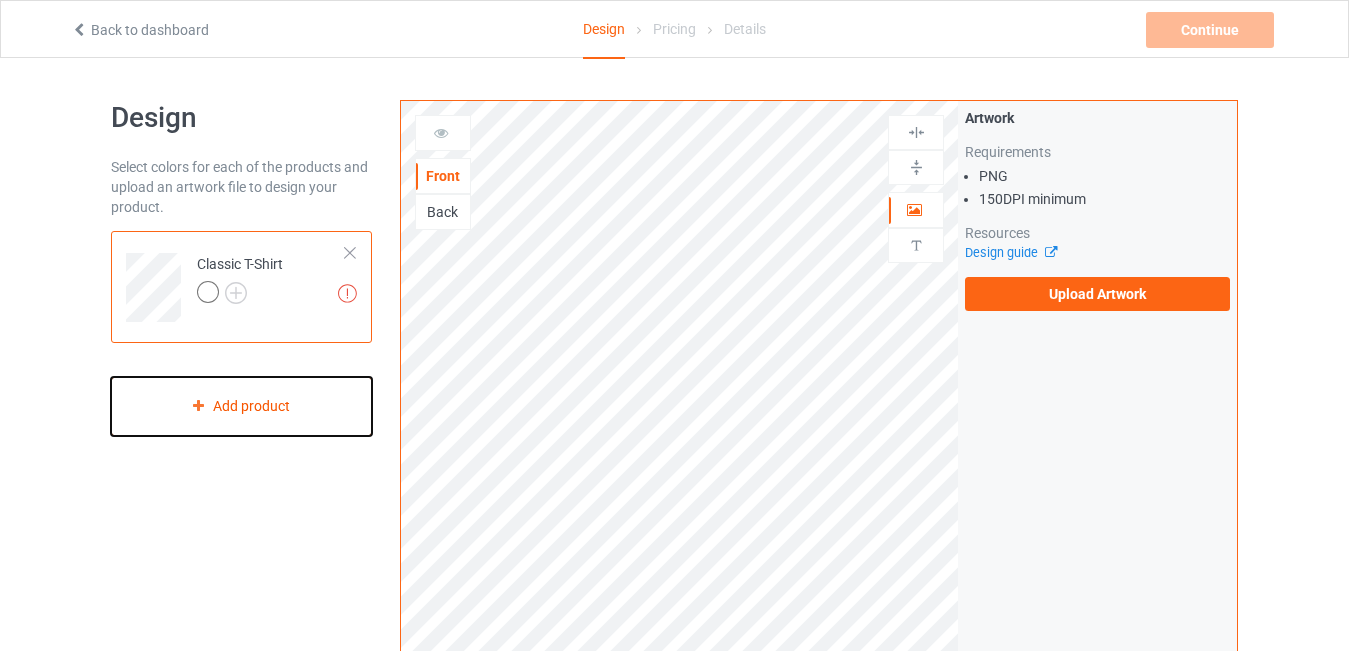 click on "Add product" at bounding box center (241, 406) 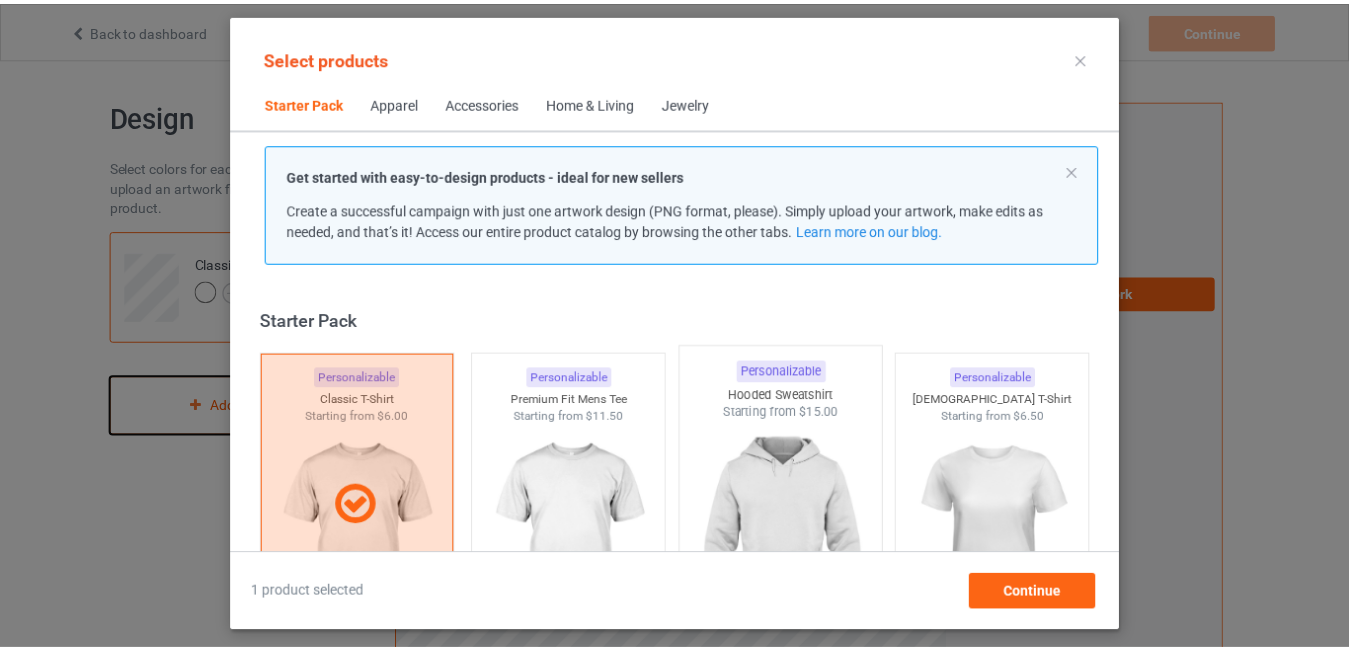scroll, scrollTop: 26, scrollLeft: 0, axis: vertical 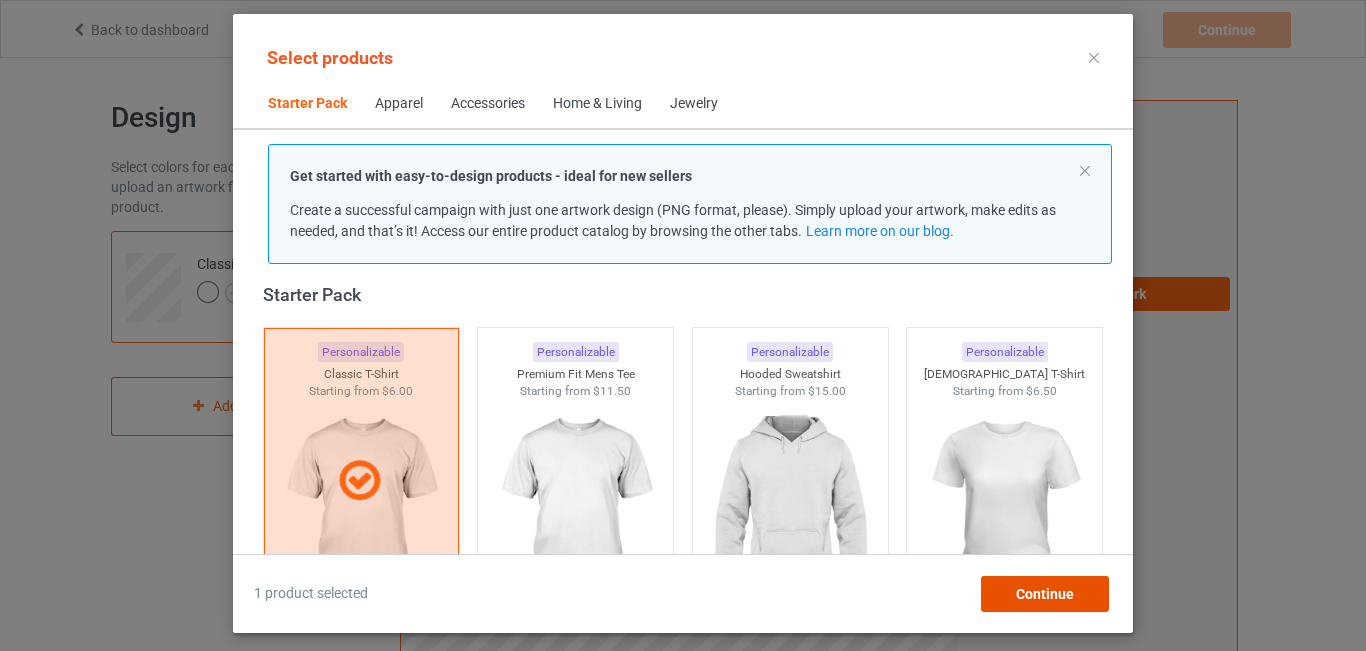 click on "Continue" at bounding box center [1045, 594] 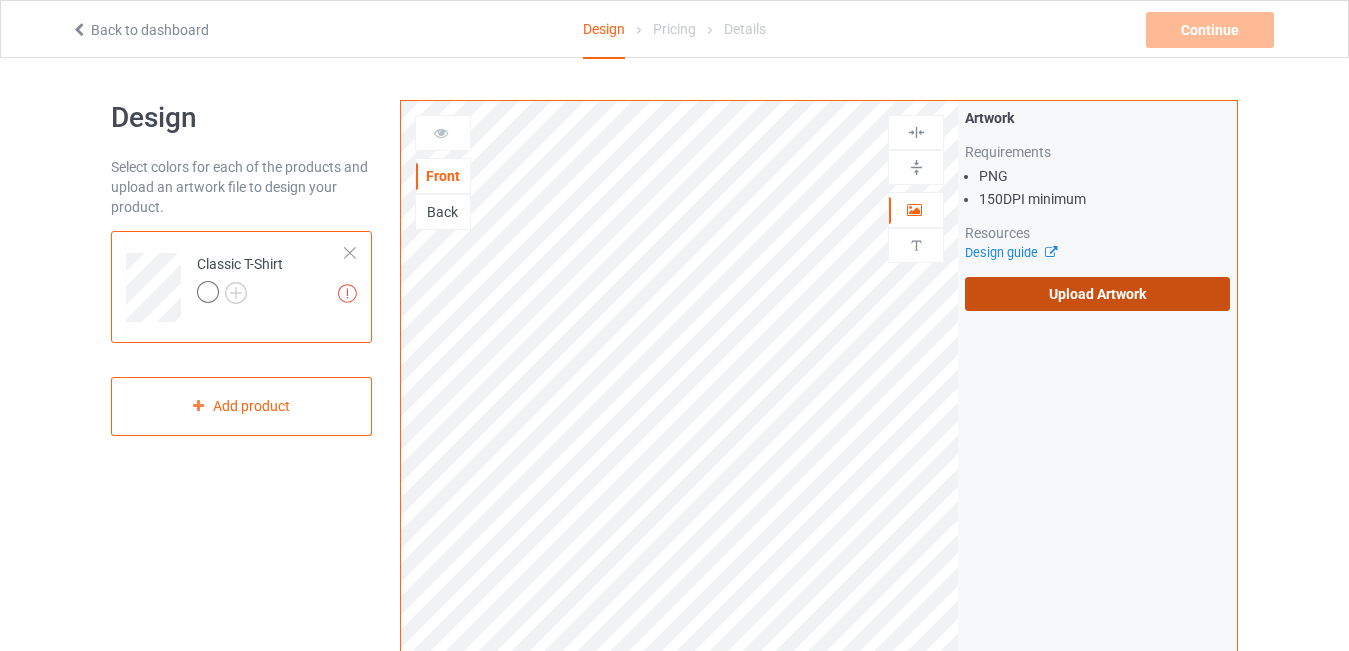click on "Upload Artwork" at bounding box center [1097, 294] 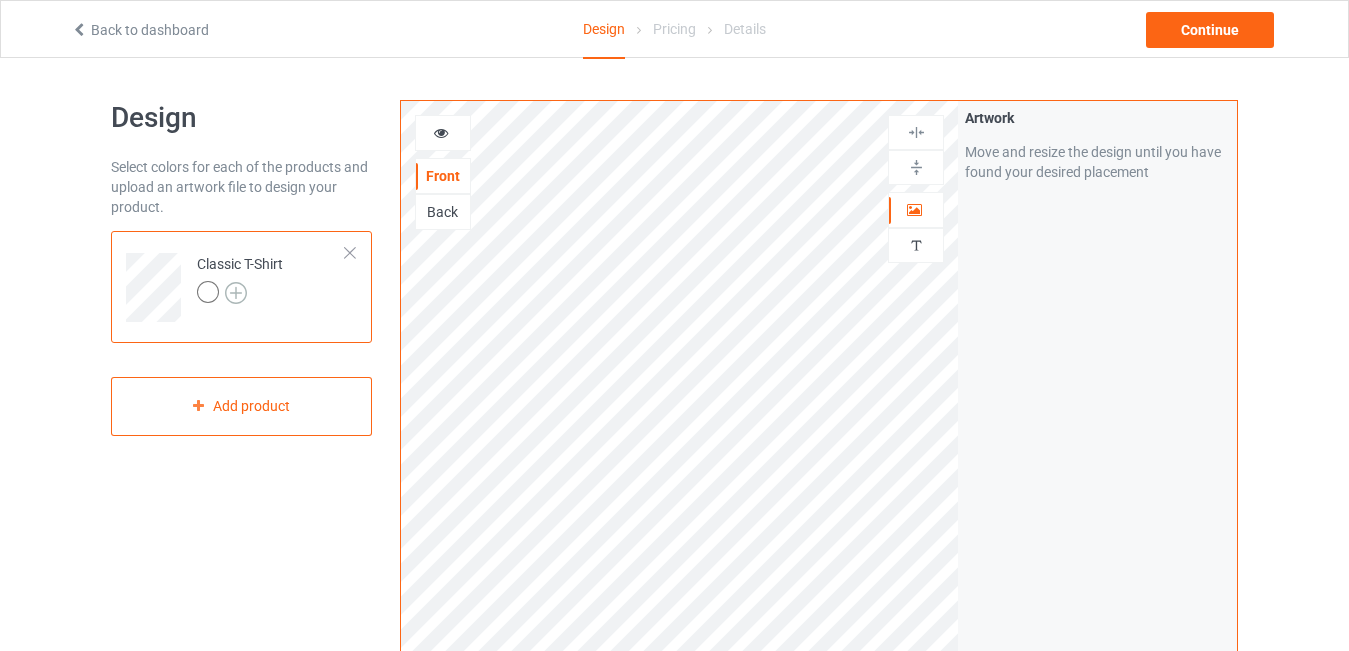 click at bounding box center [236, 293] 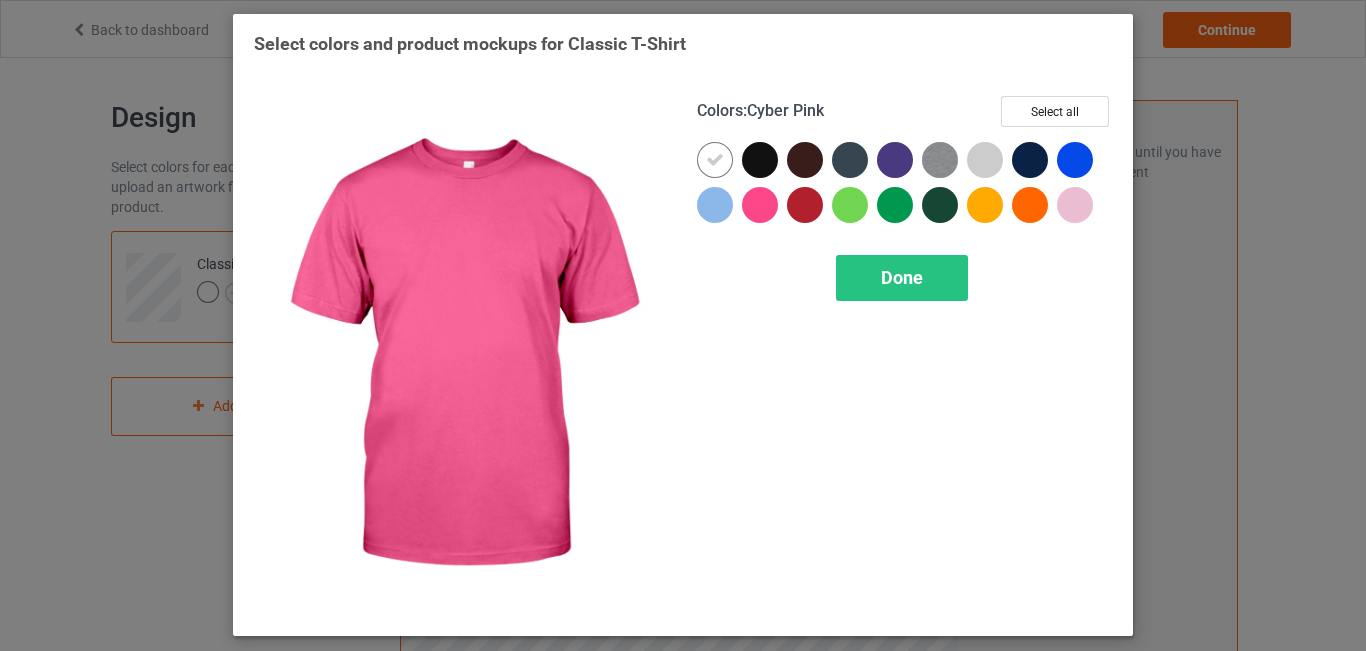 click at bounding box center [760, 205] 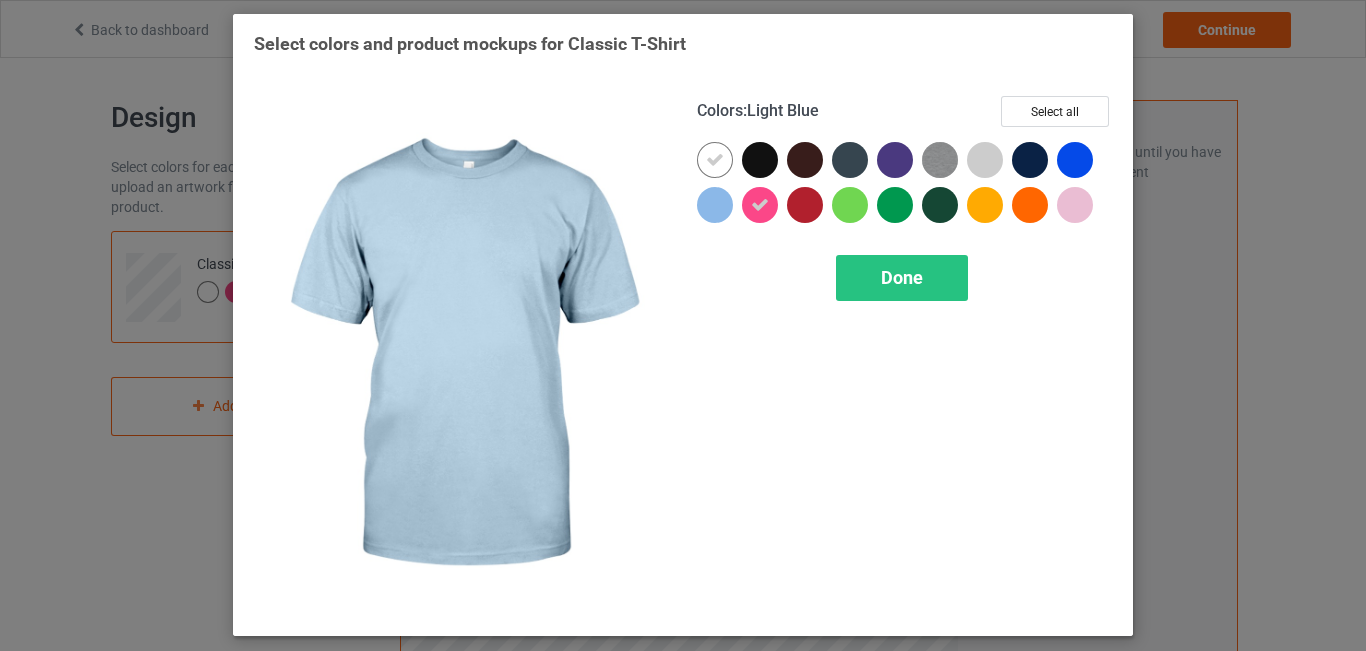 click at bounding box center (715, 205) 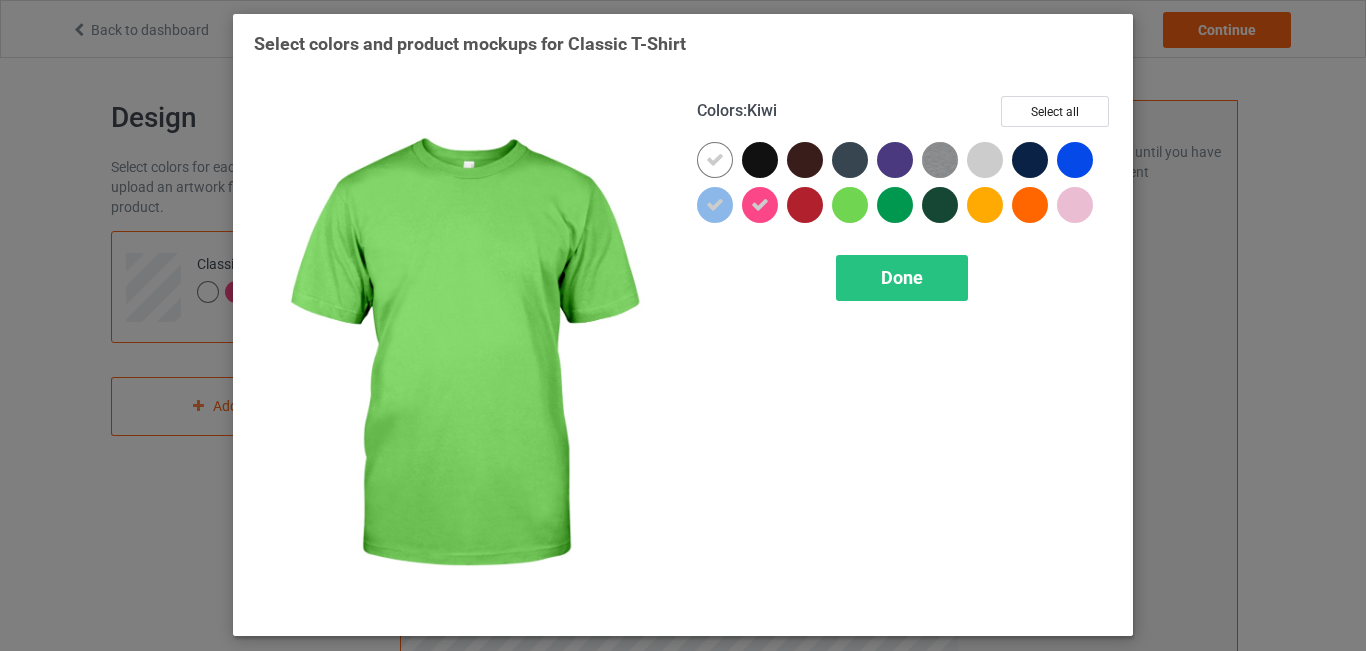 click at bounding box center [850, 205] 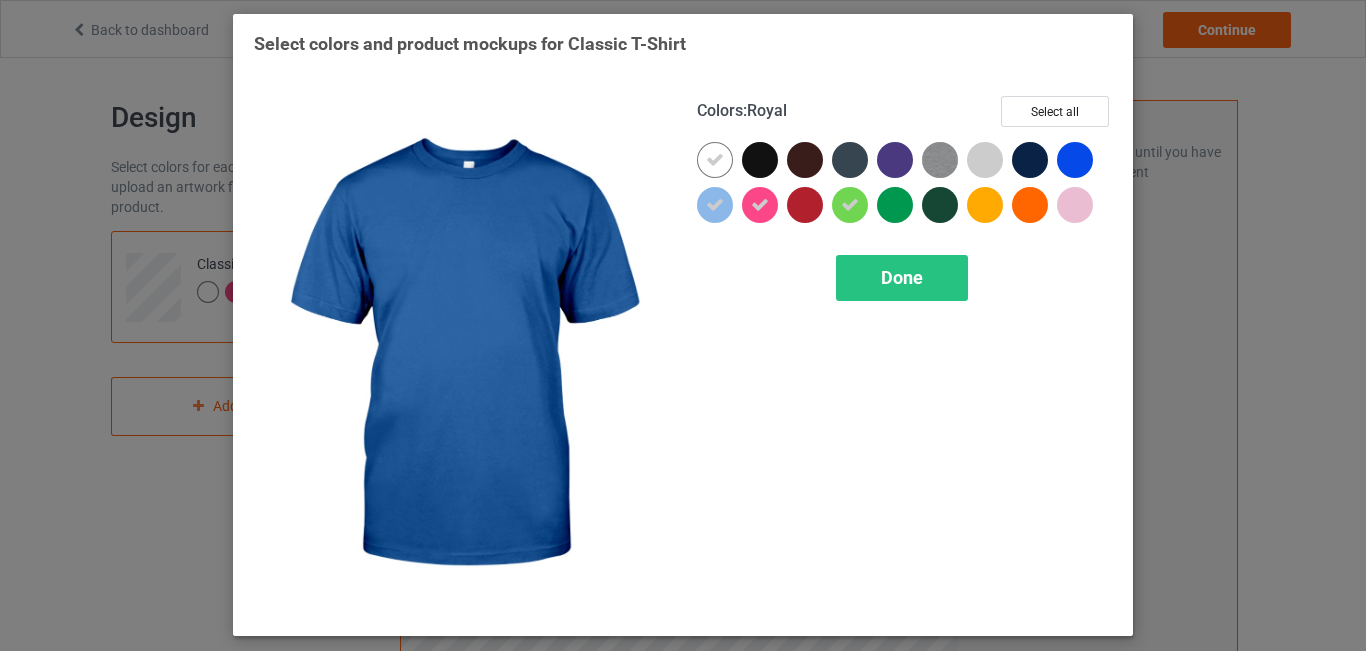 click at bounding box center (1075, 160) 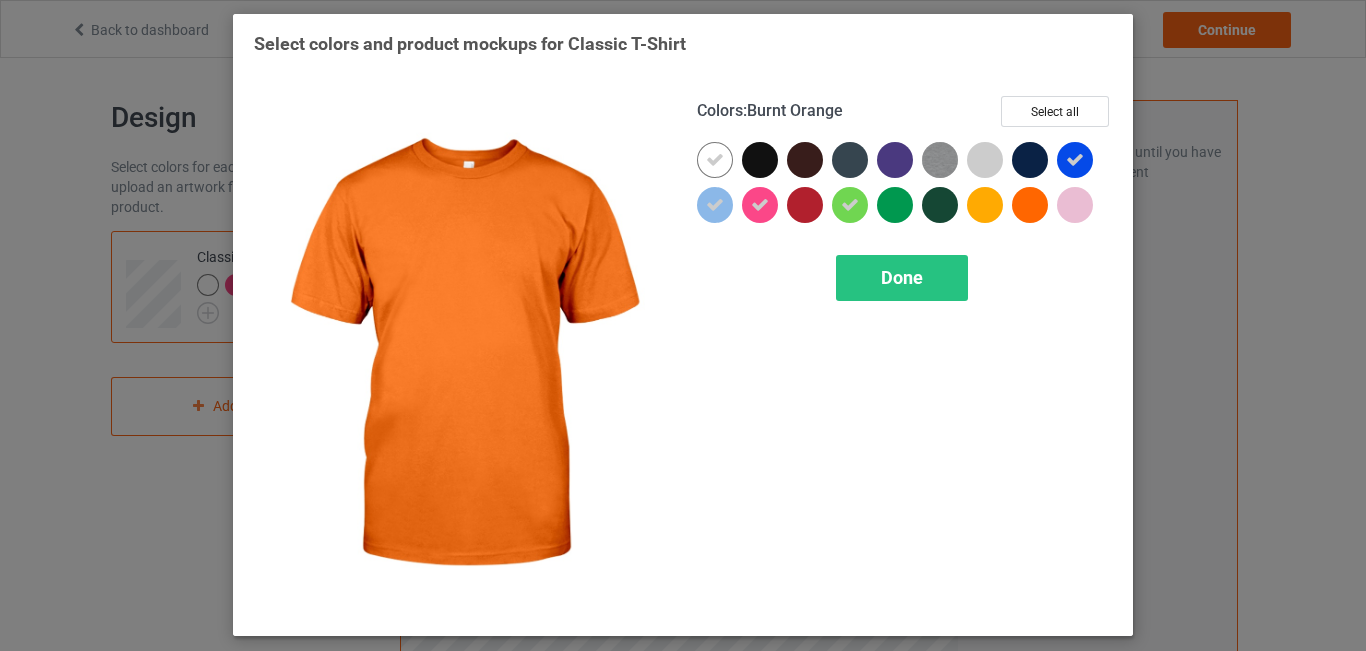 click at bounding box center [1030, 205] 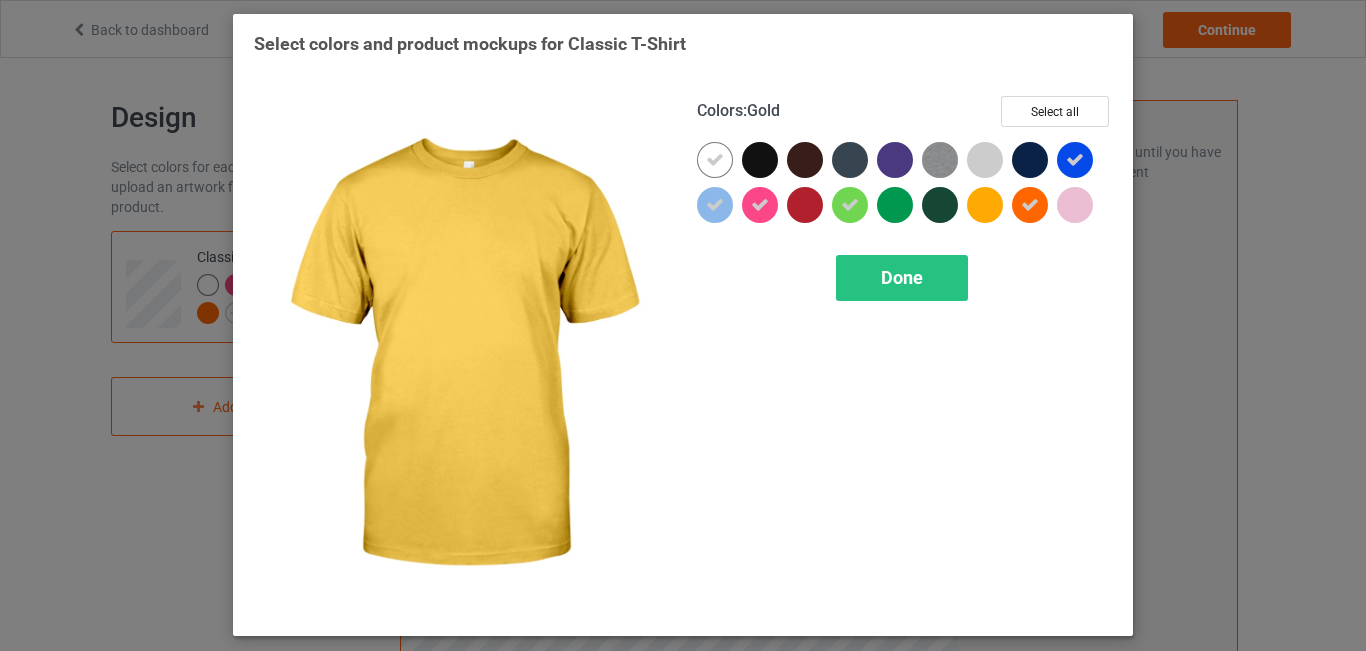 click at bounding box center [985, 205] 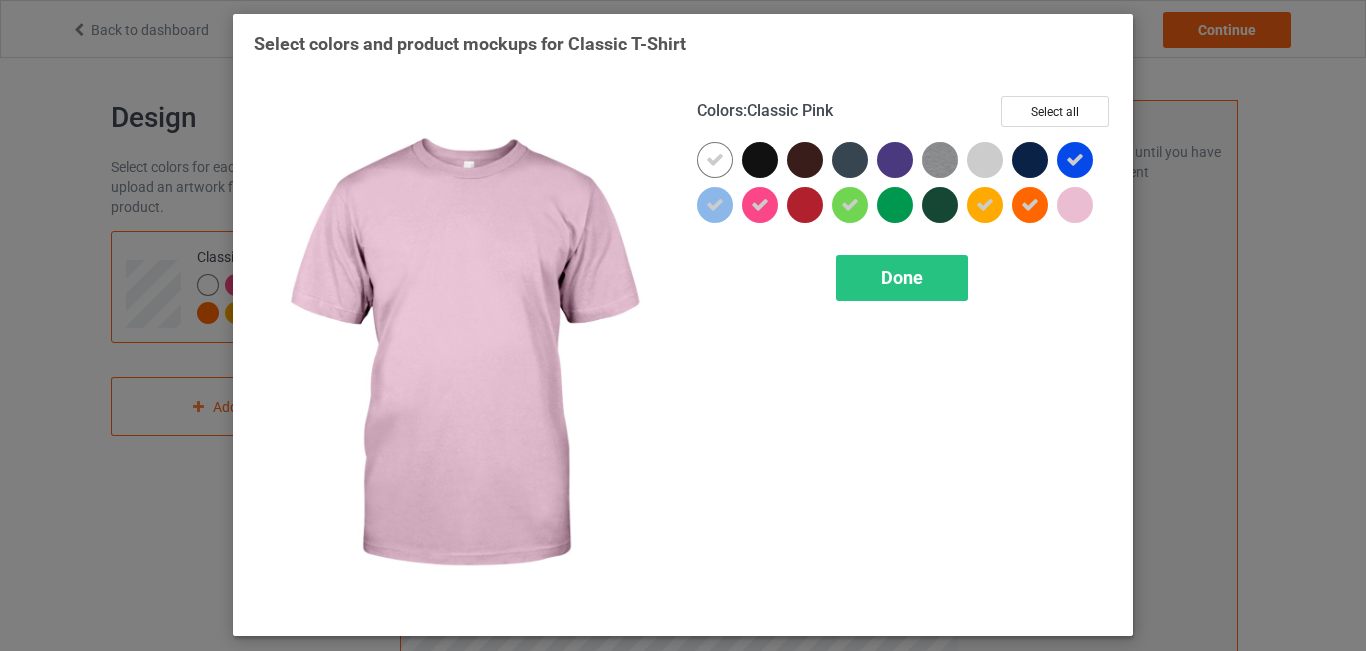 click at bounding box center (1075, 205) 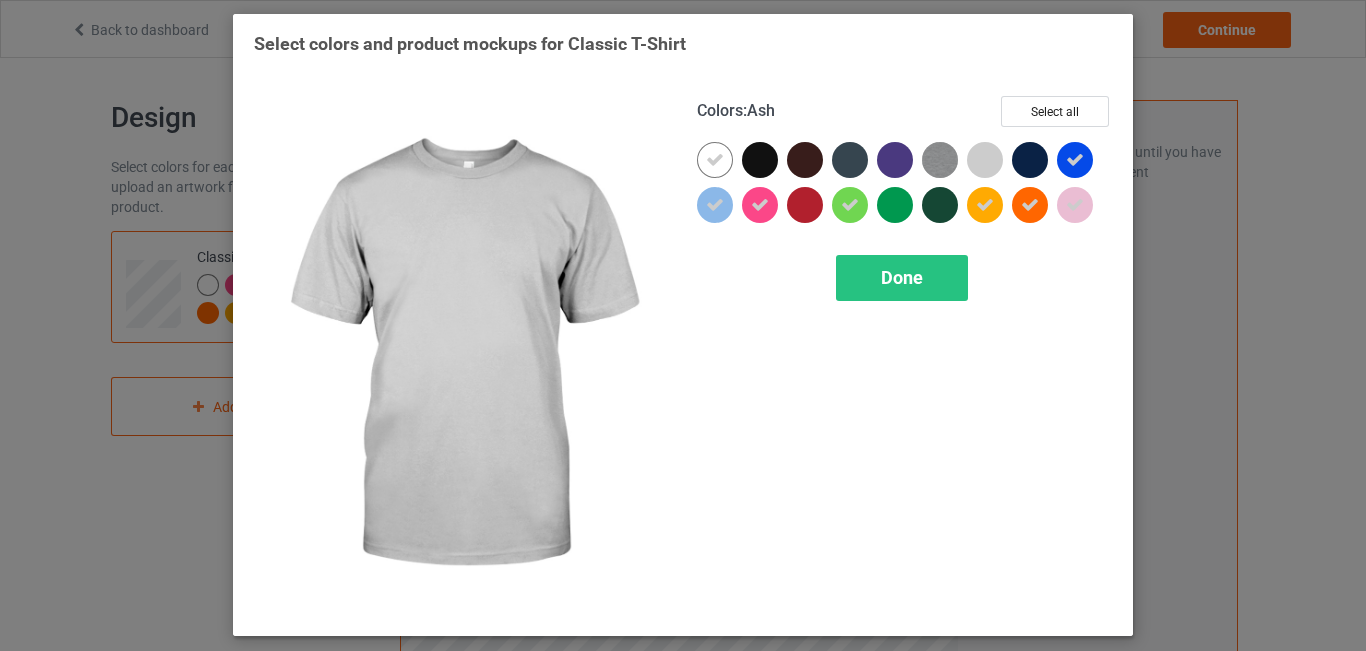 click at bounding box center (985, 160) 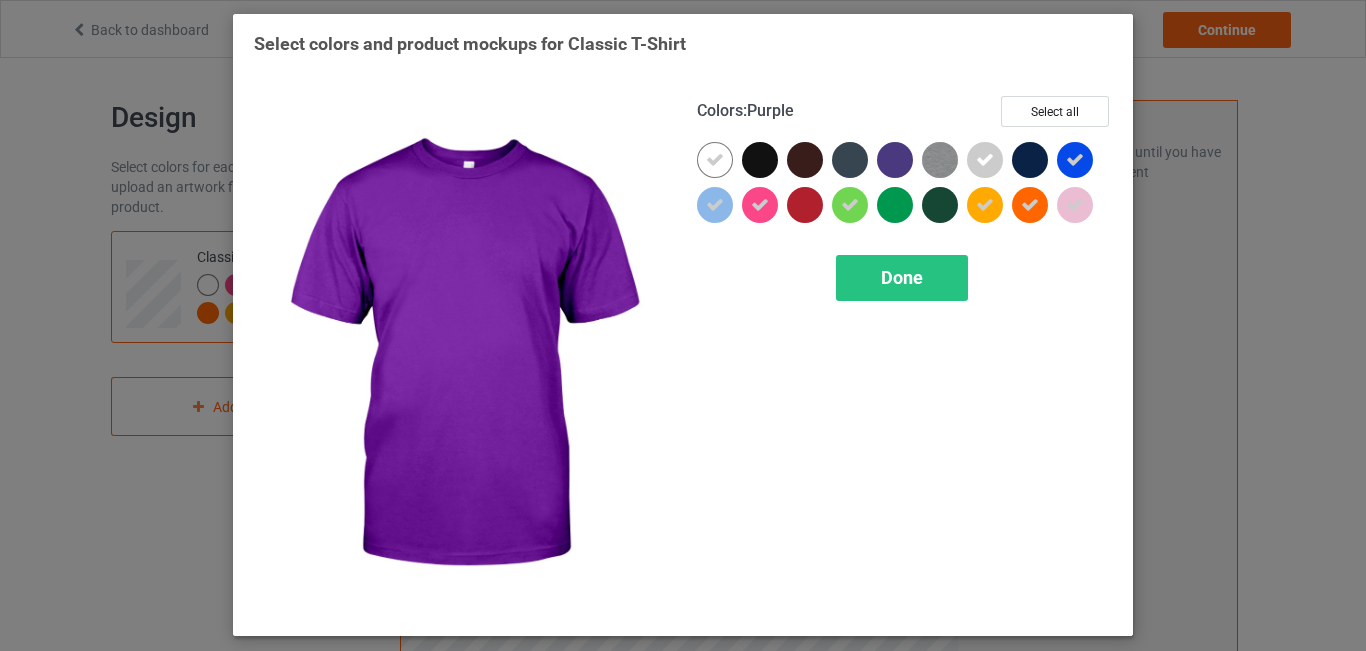 click at bounding box center [895, 160] 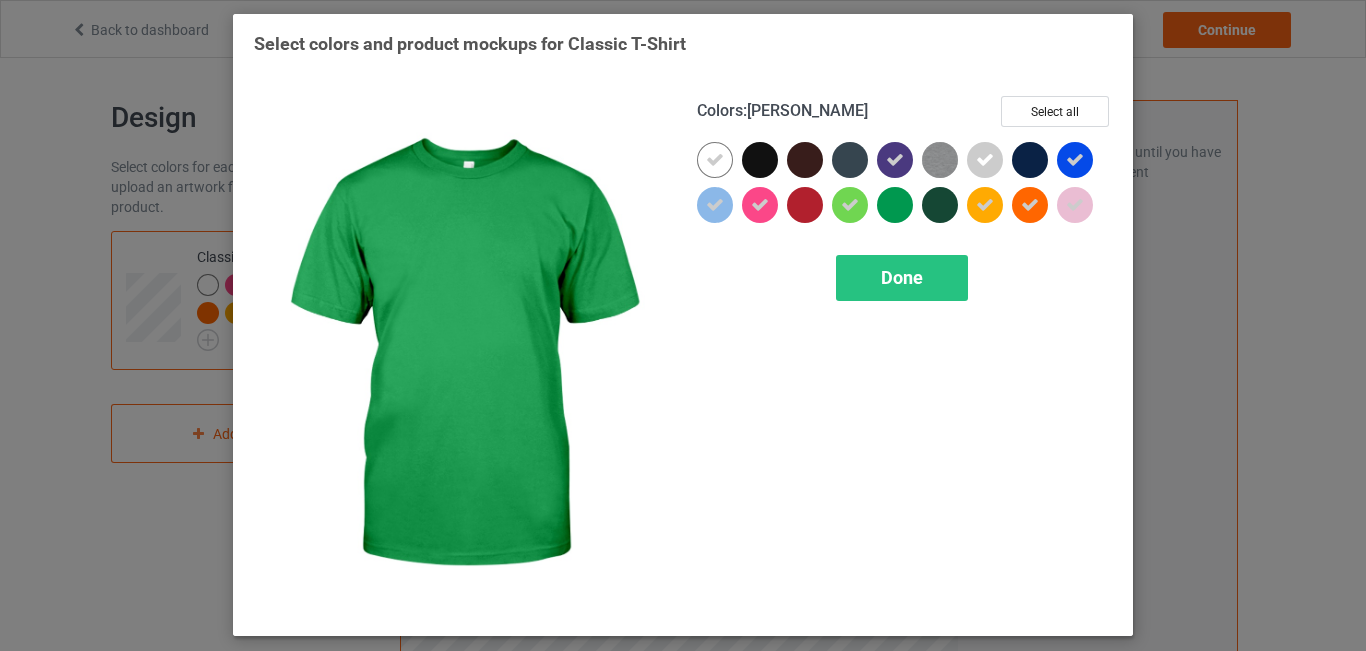 click at bounding box center (895, 205) 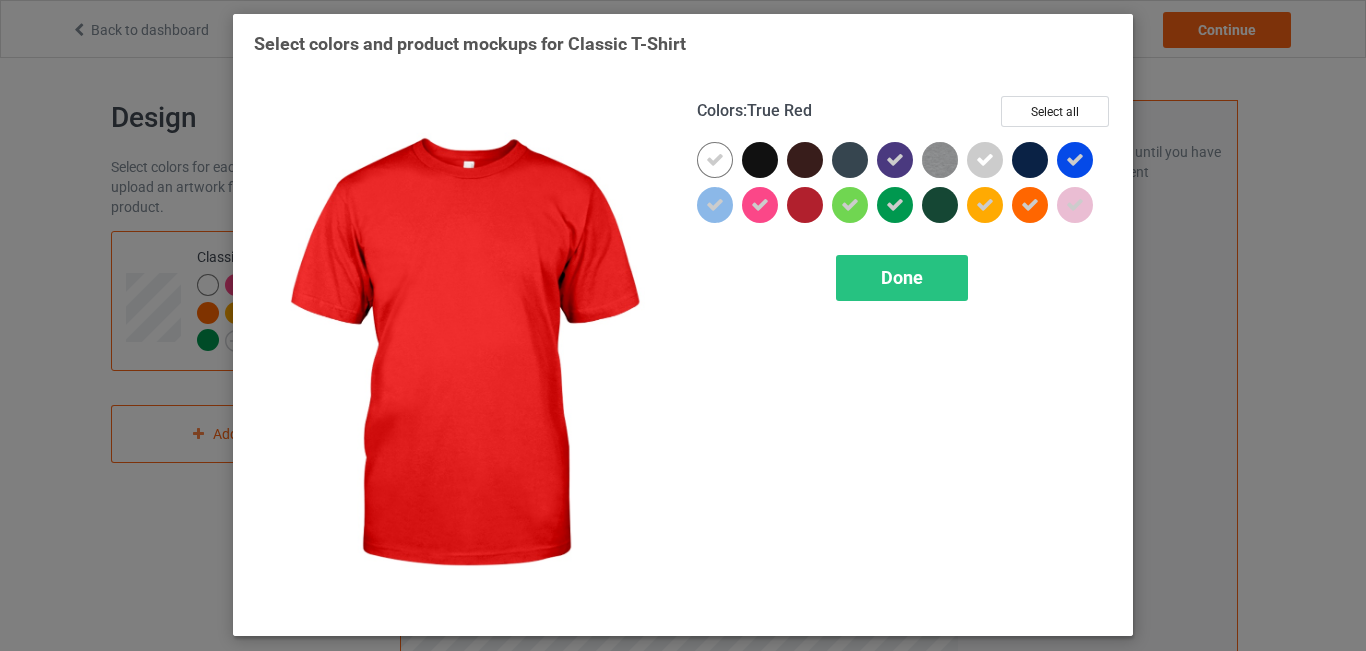 click at bounding box center [805, 205] 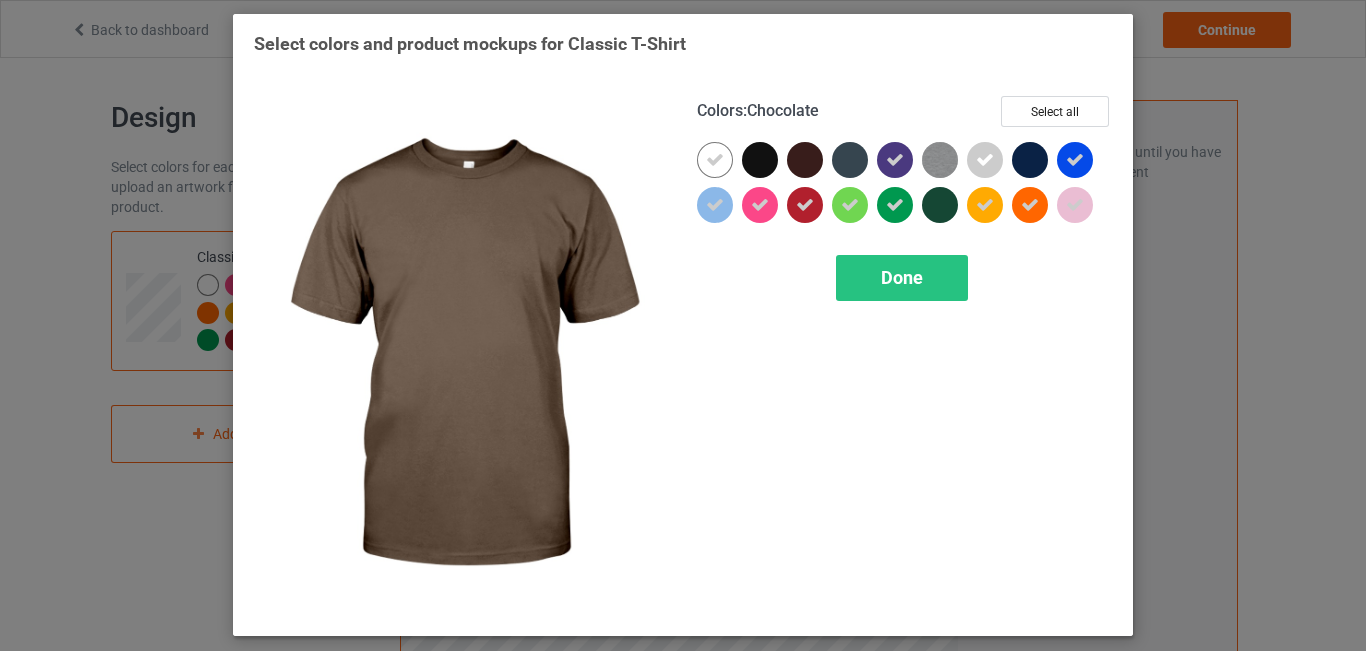 click at bounding box center [805, 160] 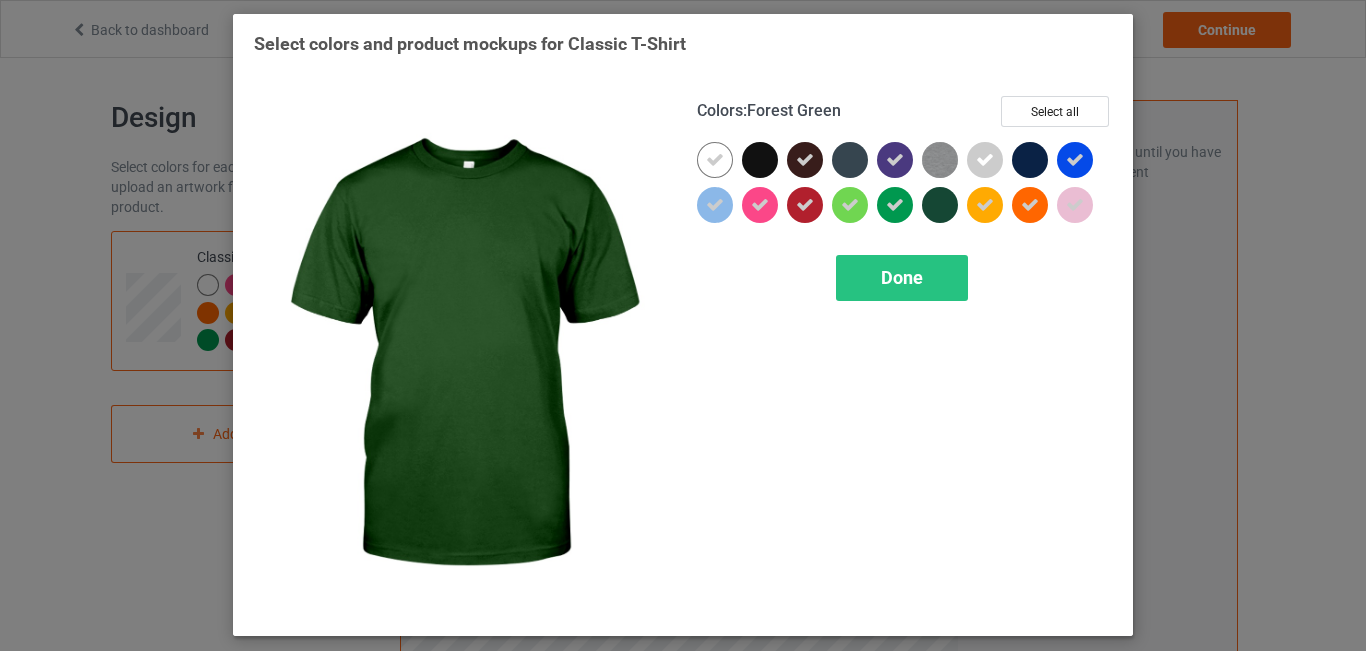 click at bounding box center (940, 205) 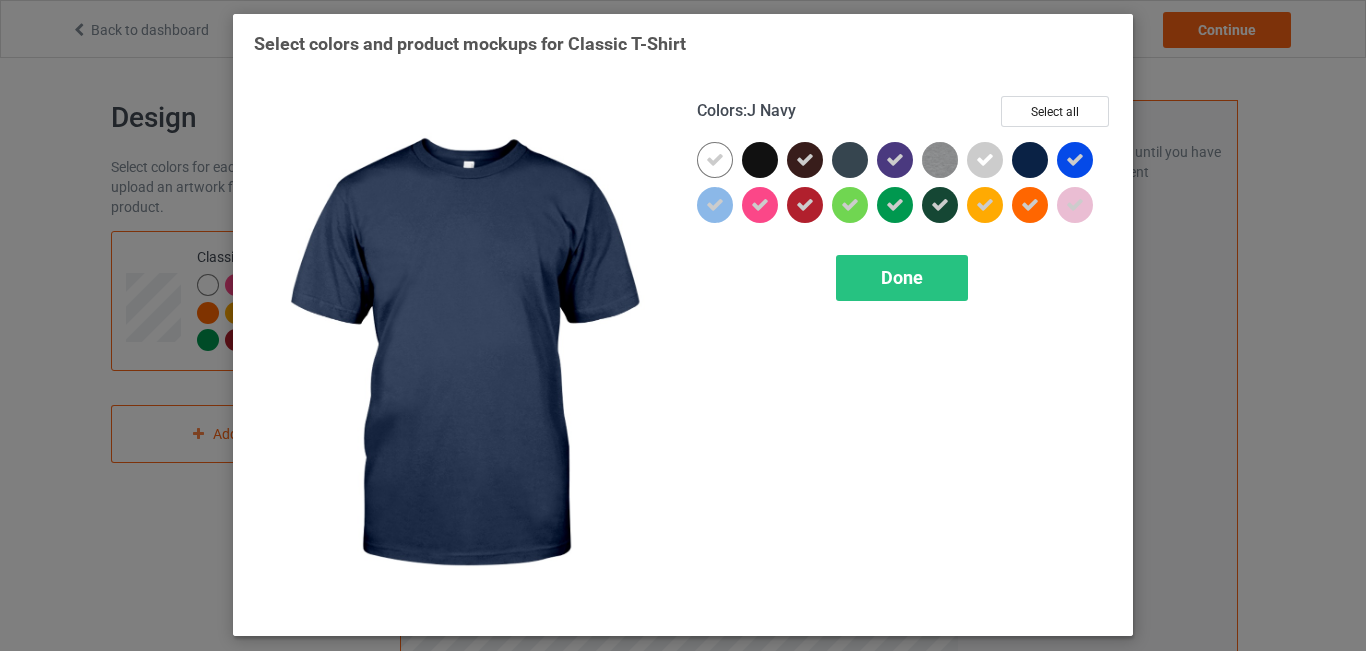click at bounding box center [1030, 160] 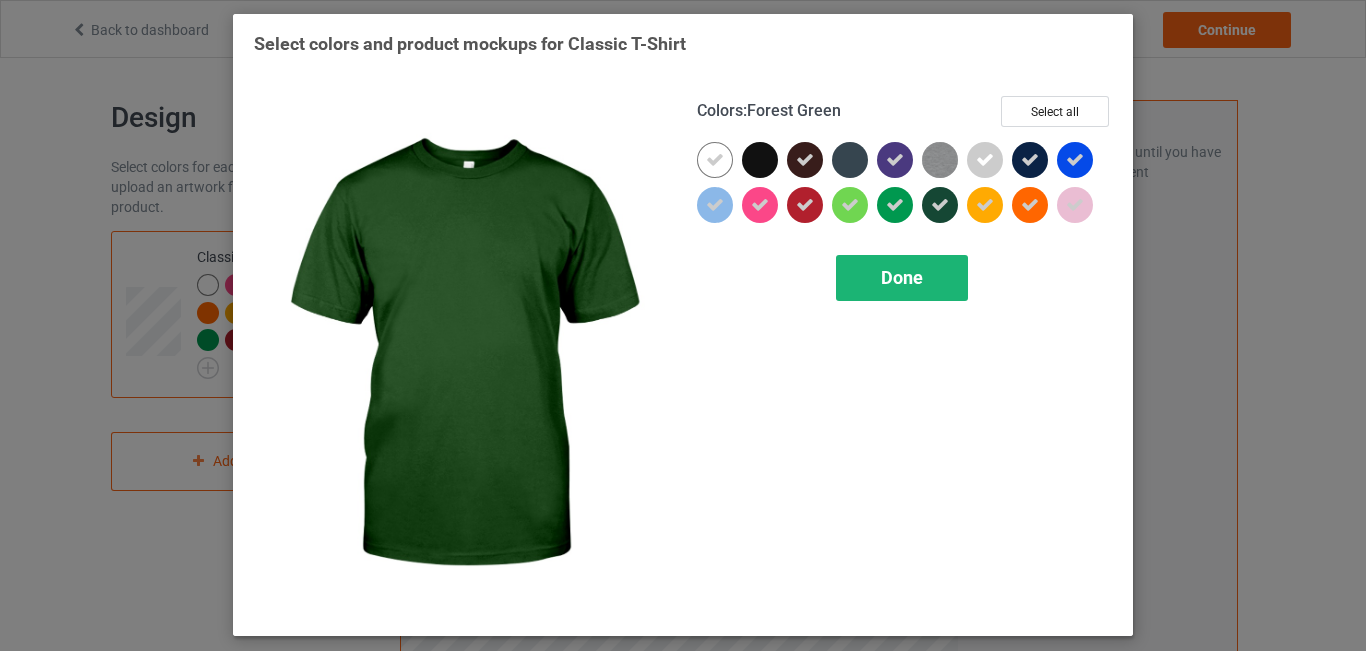 click on "Done" at bounding box center (902, 277) 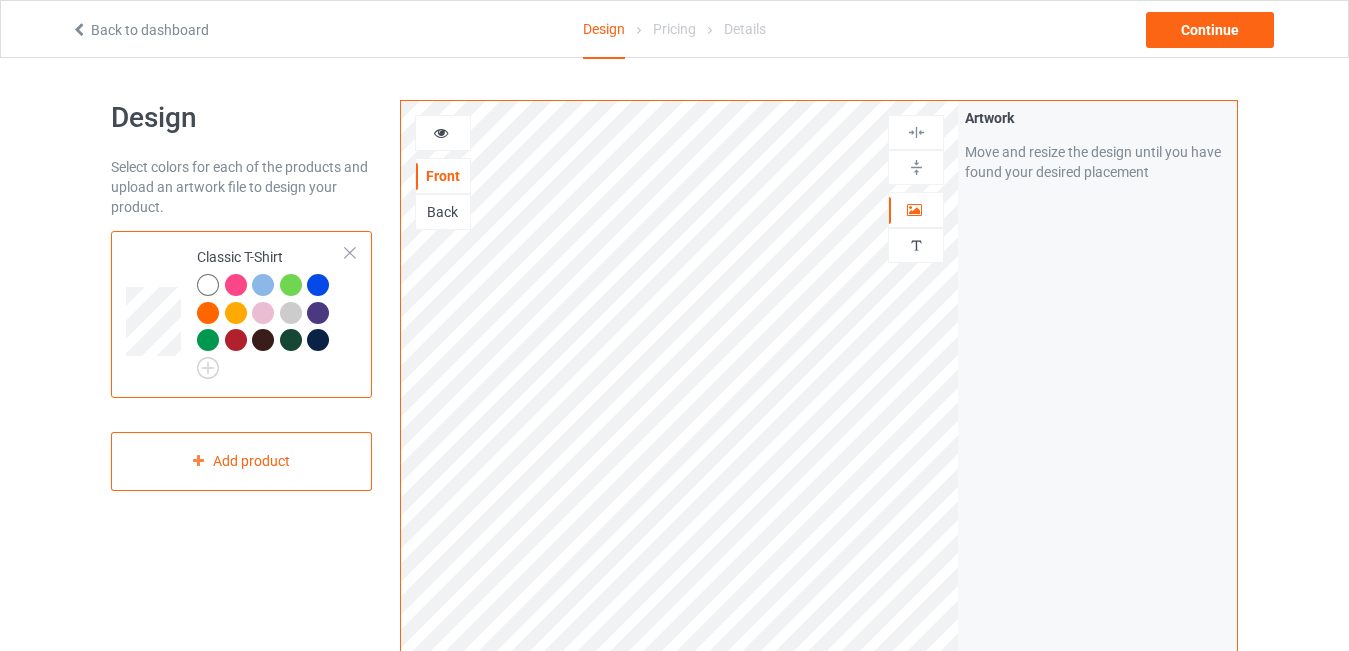 click at bounding box center [443, 133] 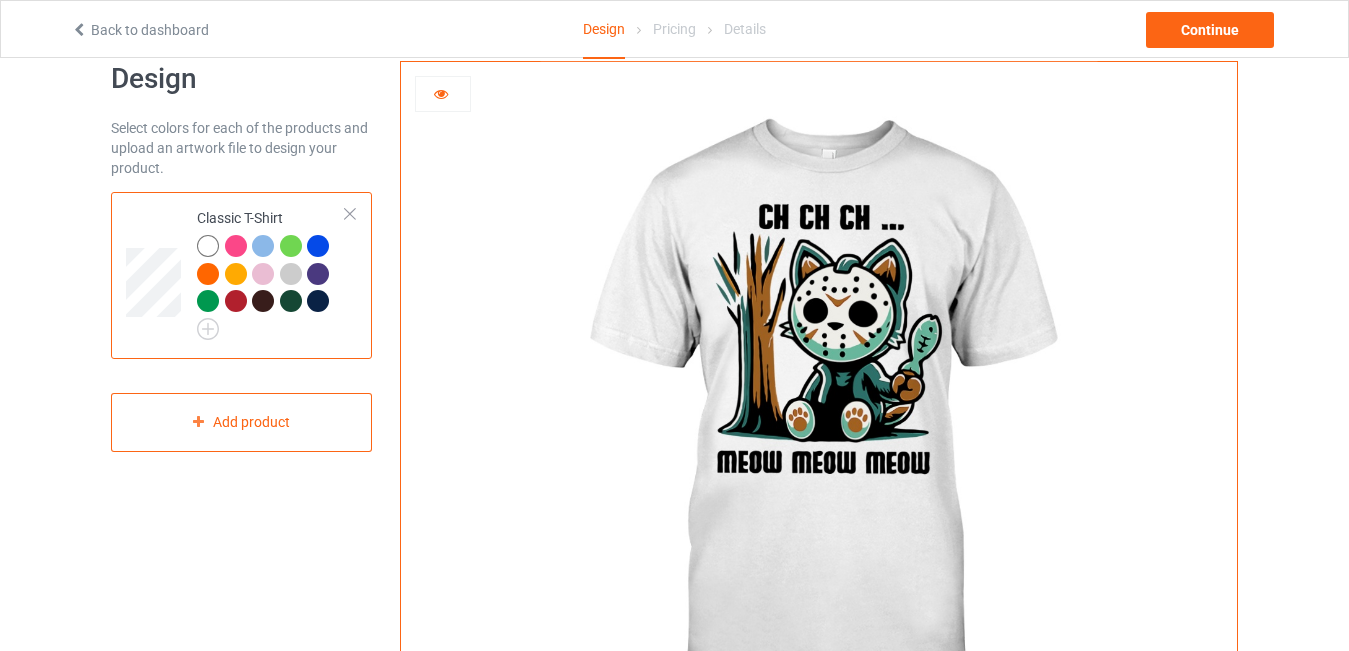 scroll, scrollTop: 0, scrollLeft: 0, axis: both 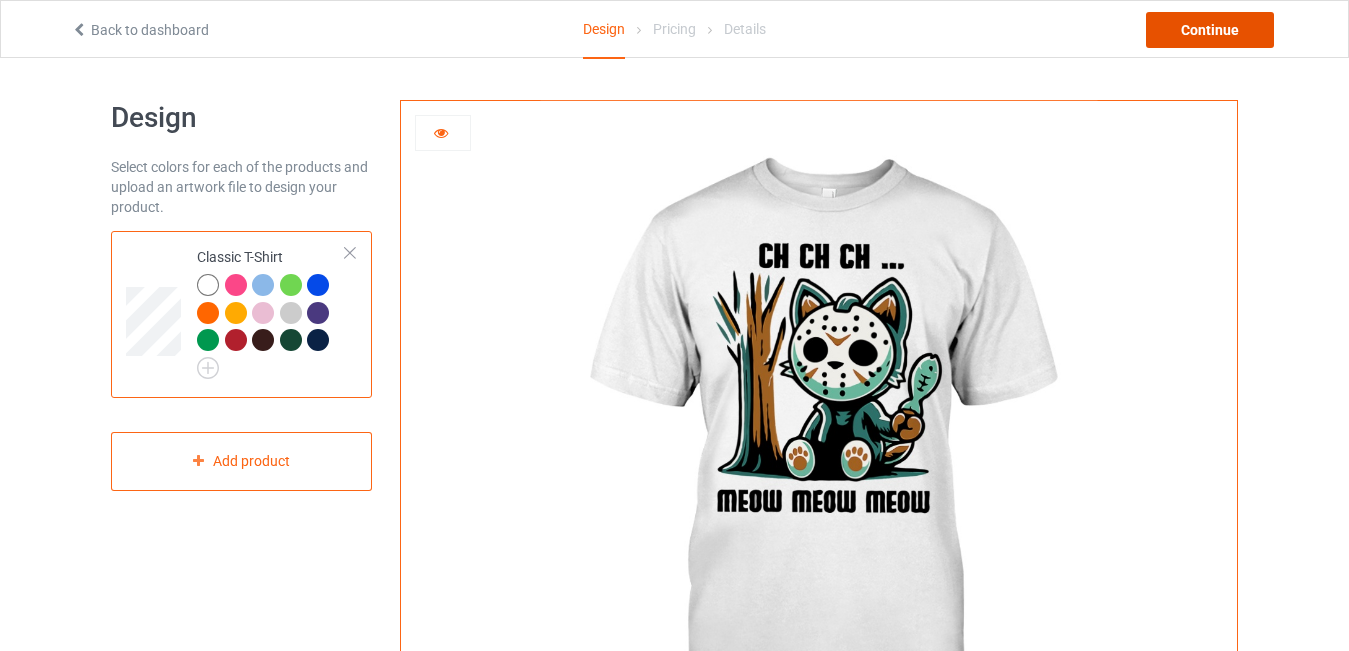 click on "Continue" at bounding box center [1210, 30] 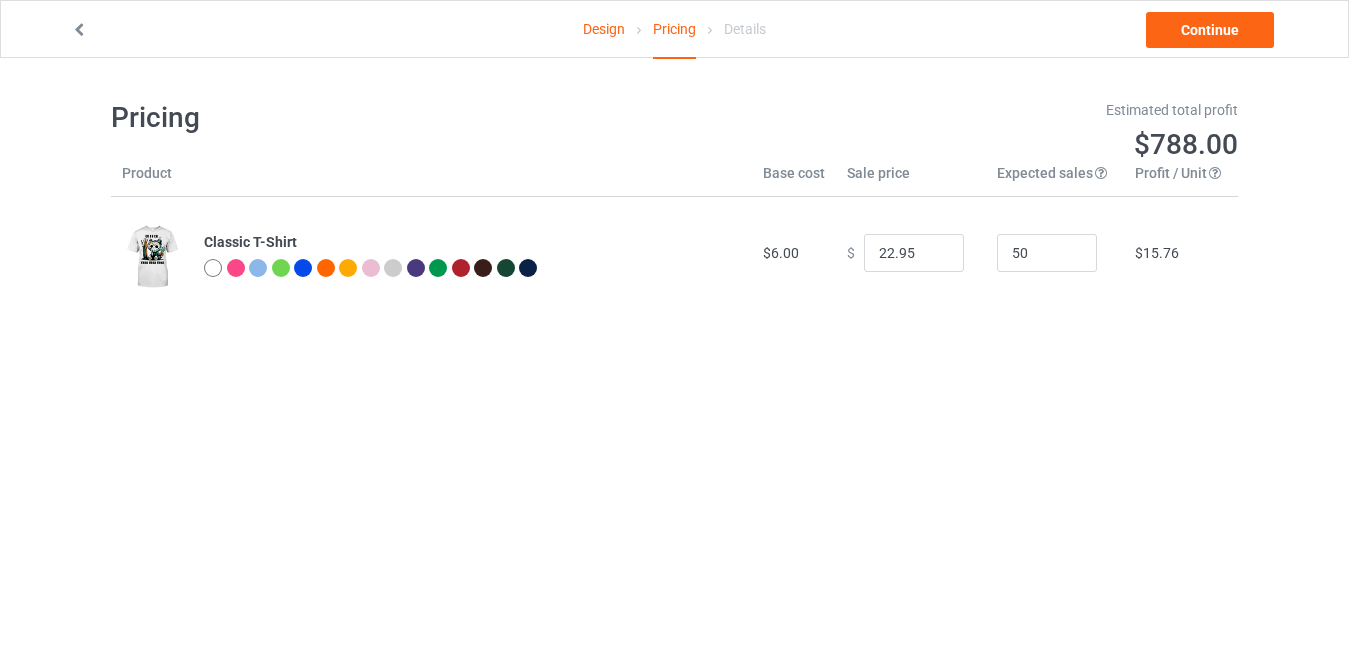 click on "Design Pricing Details Continue Pricing Estimated total profit $788.00 Product Base cost Sale price Expected sales   Your expected sales will change your profit estimate (on the right), but will not affect the actual amount of profit you earn. Profit / Unit   Your profit is your sale price minus your base cost and processing fee. Classic T-Shirt $6.00 $     22.95 50 $15.76" at bounding box center [674, 383] 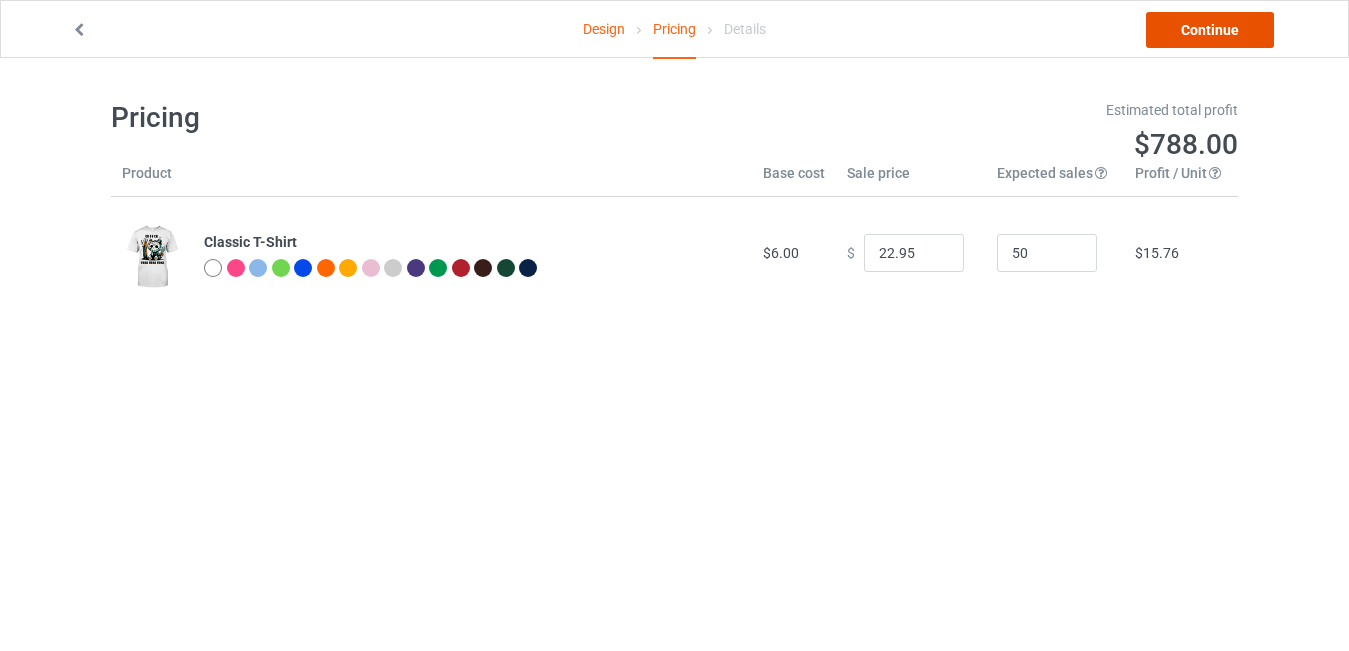 click on "Continue" at bounding box center (1210, 30) 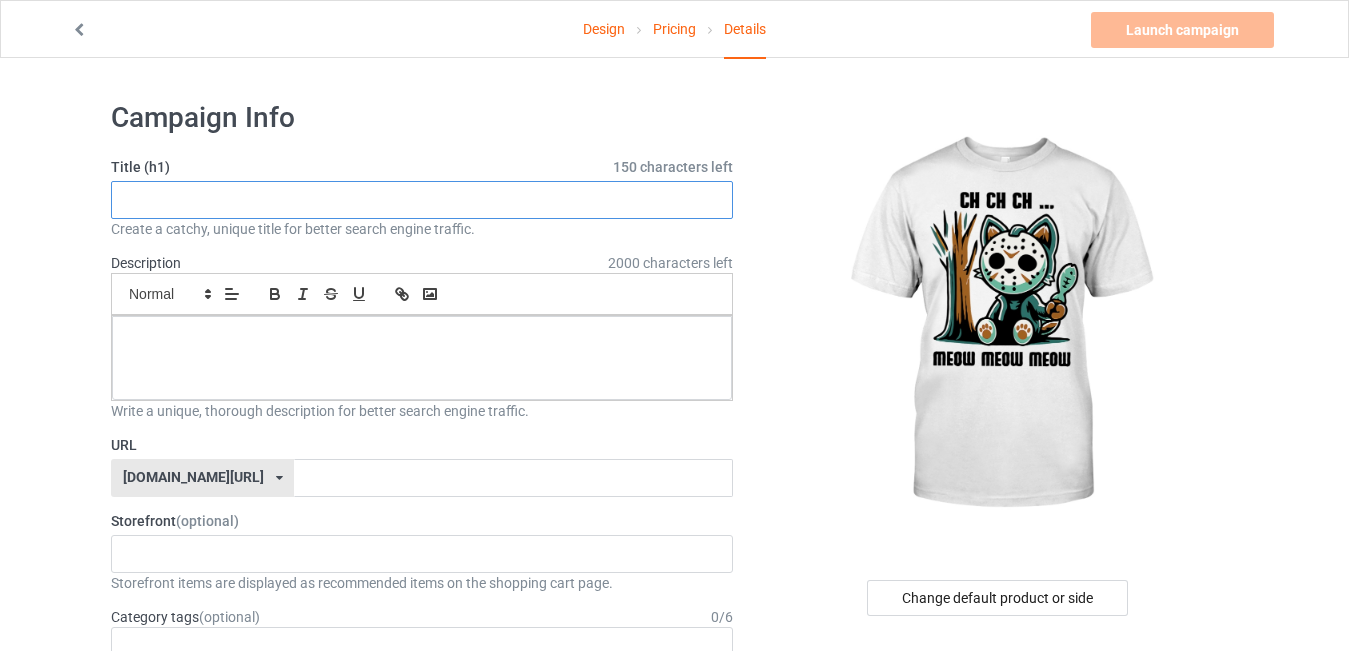 paste on "Ch-Ch-Ch-Meow-Meow-Meow---Cat-Movie-Horror-T-Shirt-gift" 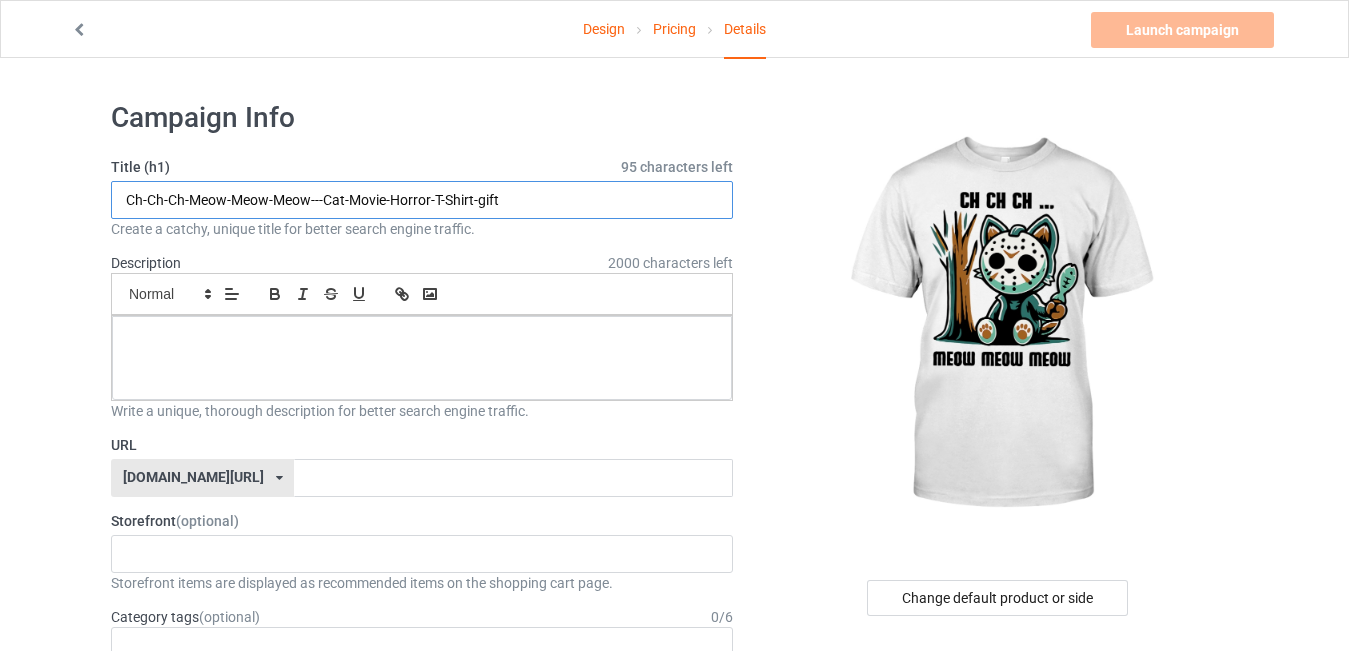 drag, startPoint x: 428, startPoint y: 199, endPoint x: 598, endPoint y: 197, distance: 170.01176 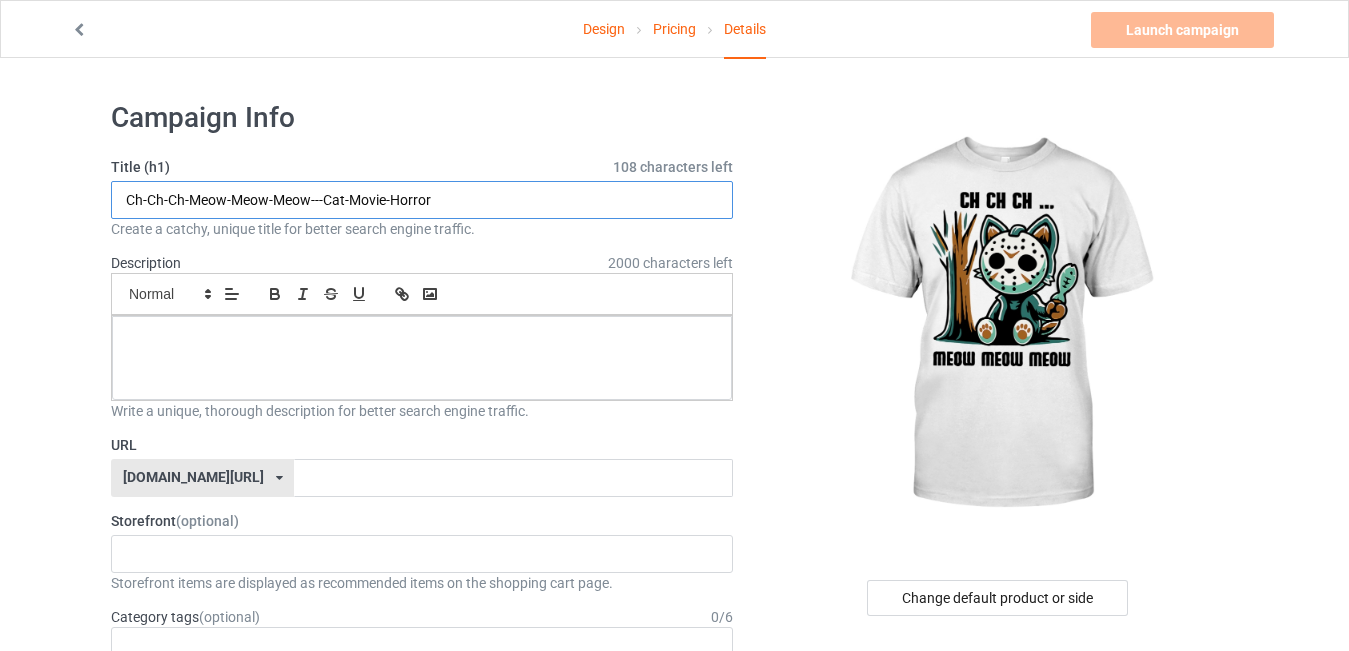click on "Ch-Ch-Ch-Meow-Meow-Meow---Cat-Movie-Horror" at bounding box center (422, 200) 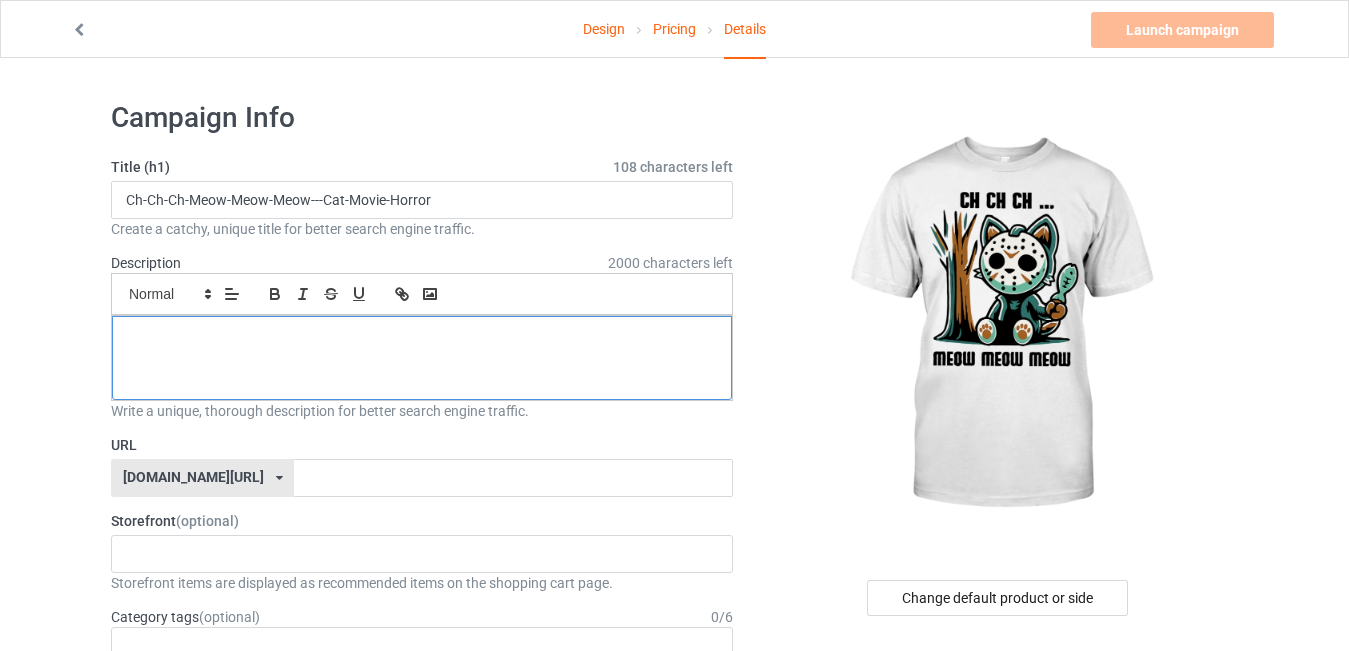 click at bounding box center (422, 338) 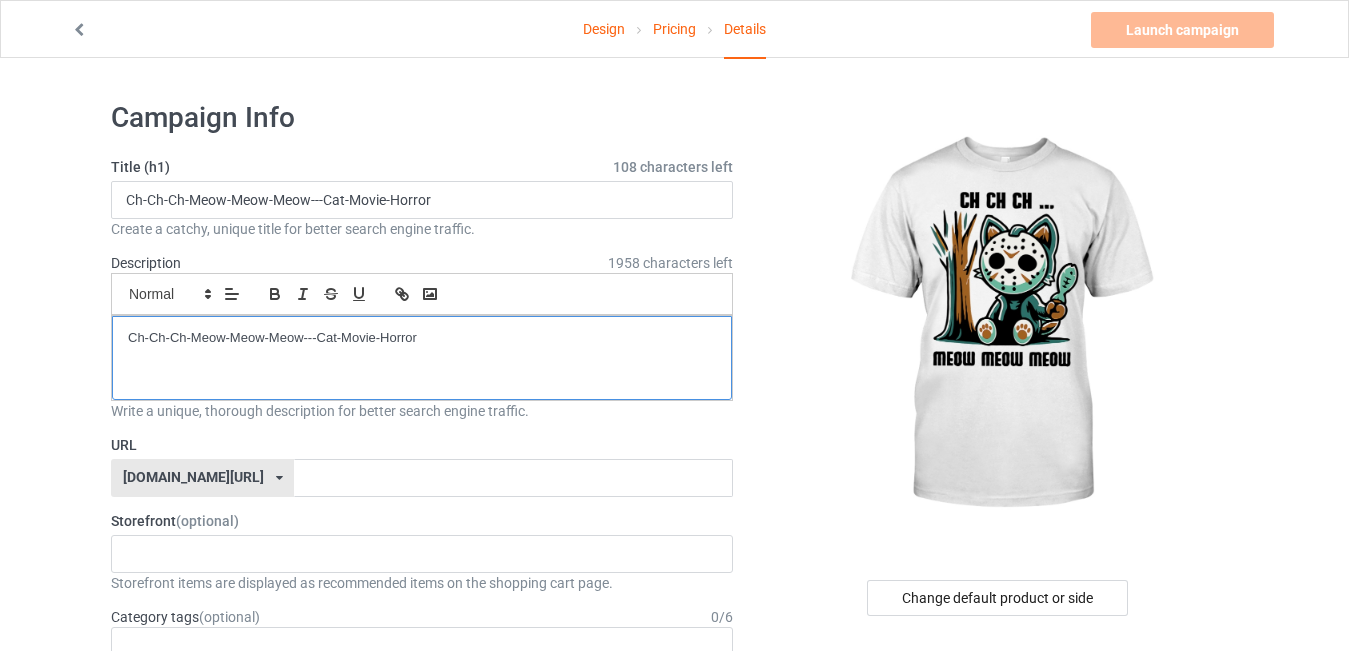 scroll, scrollTop: 0, scrollLeft: 0, axis: both 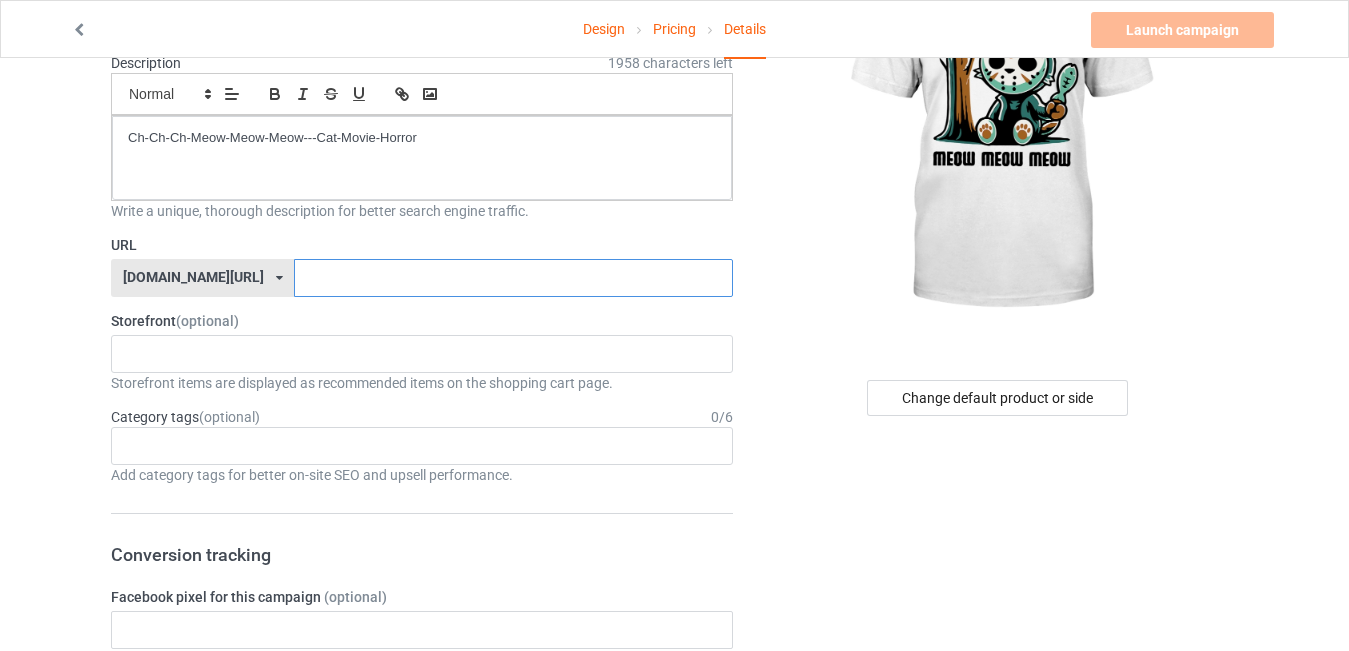 click at bounding box center (513, 278) 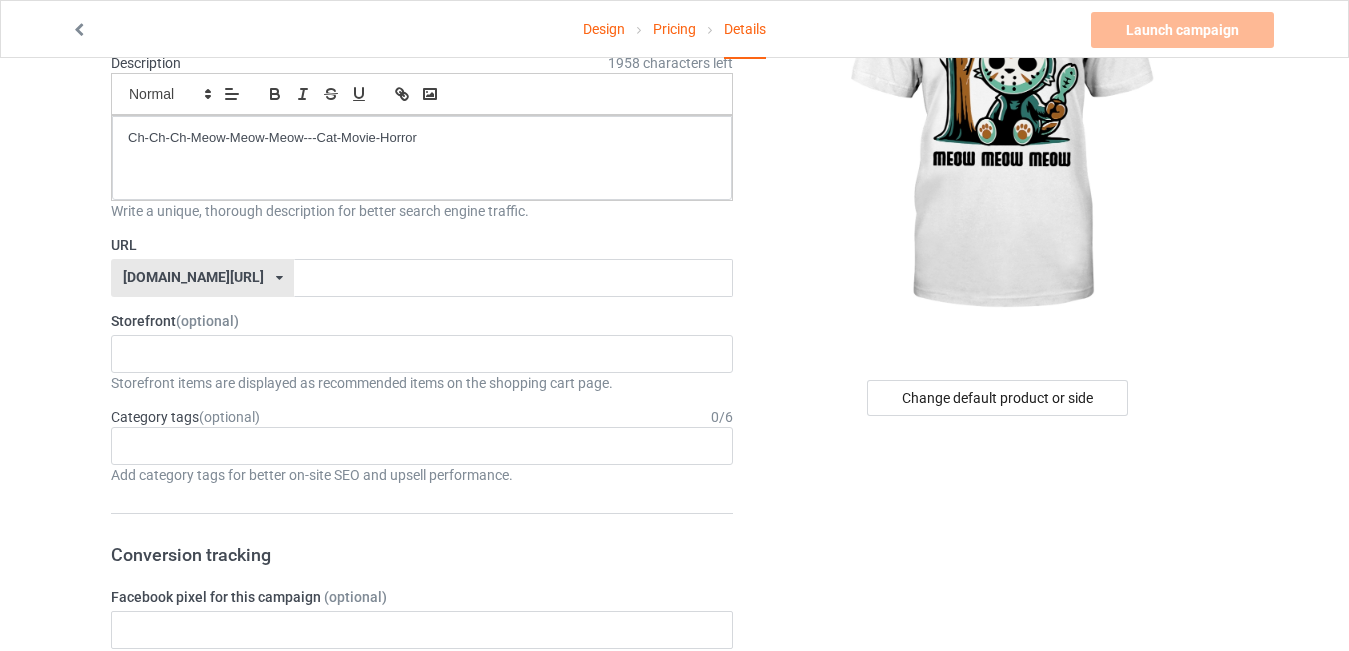 click at bounding box center [999, 125] 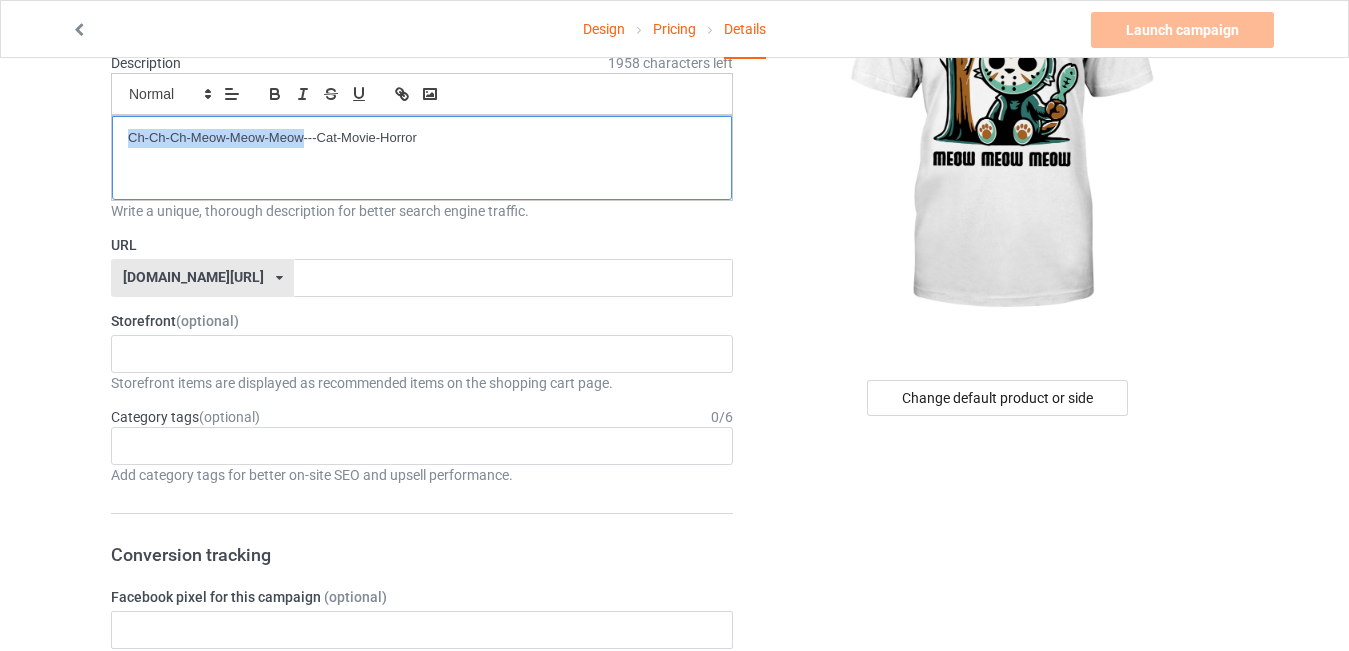 drag, startPoint x: 128, startPoint y: 136, endPoint x: 305, endPoint y: 137, distance: 177.00282 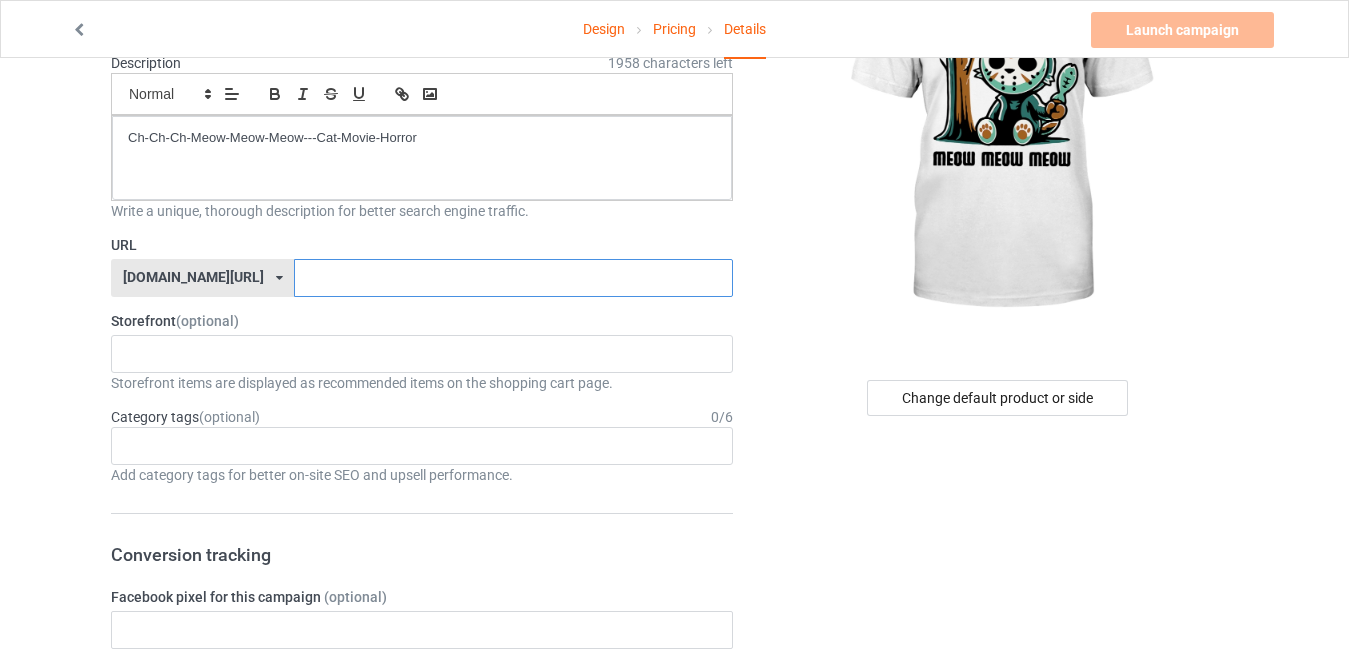 paste on "Ch-Ch-Ch-Meow-Meow-[GEOGRAPHIC_DATA]" 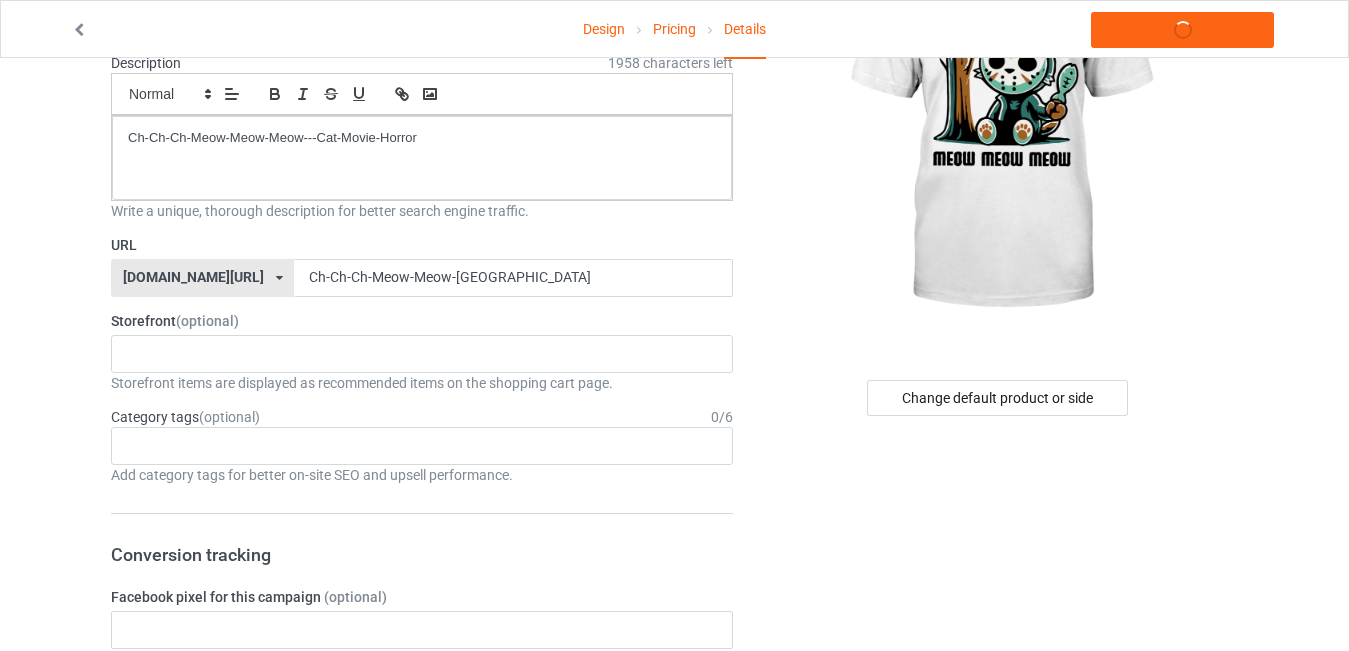 click at bounding box center (999, 125) 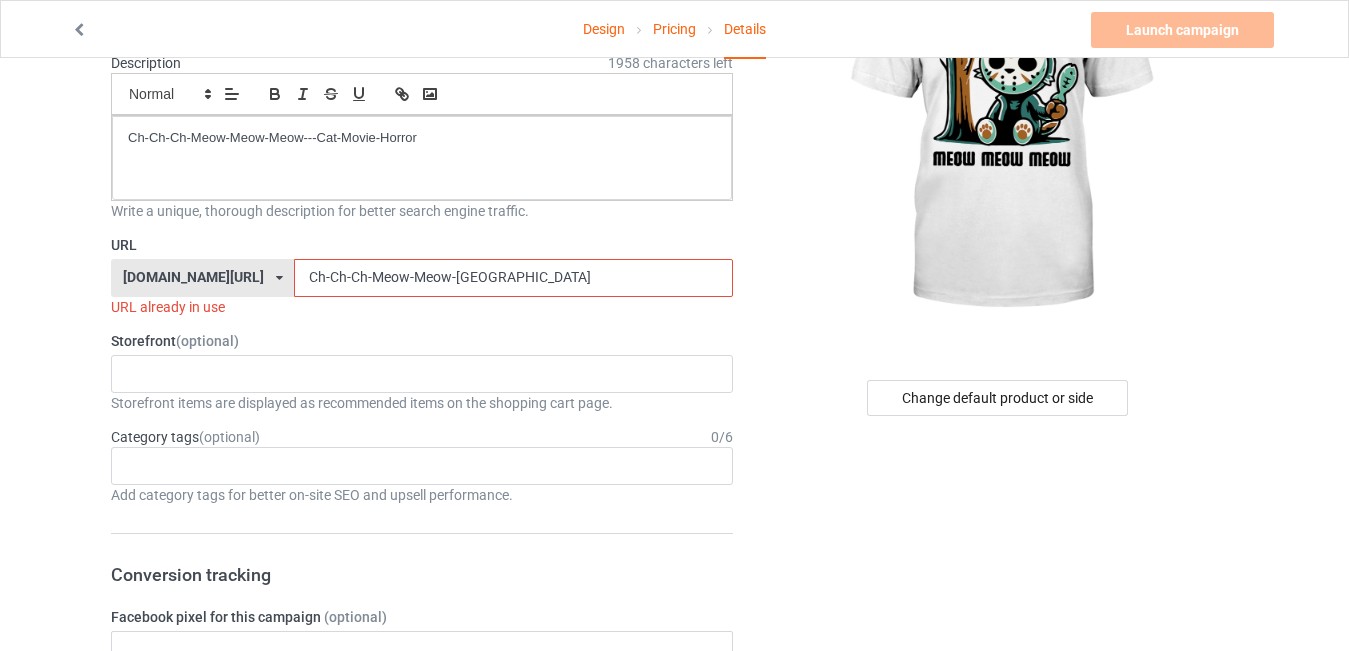 click on "Ch-Ch-Ch-Meow-Meow-[GEOGRAPHIC_DATA]" at bounding box center [513, 278] 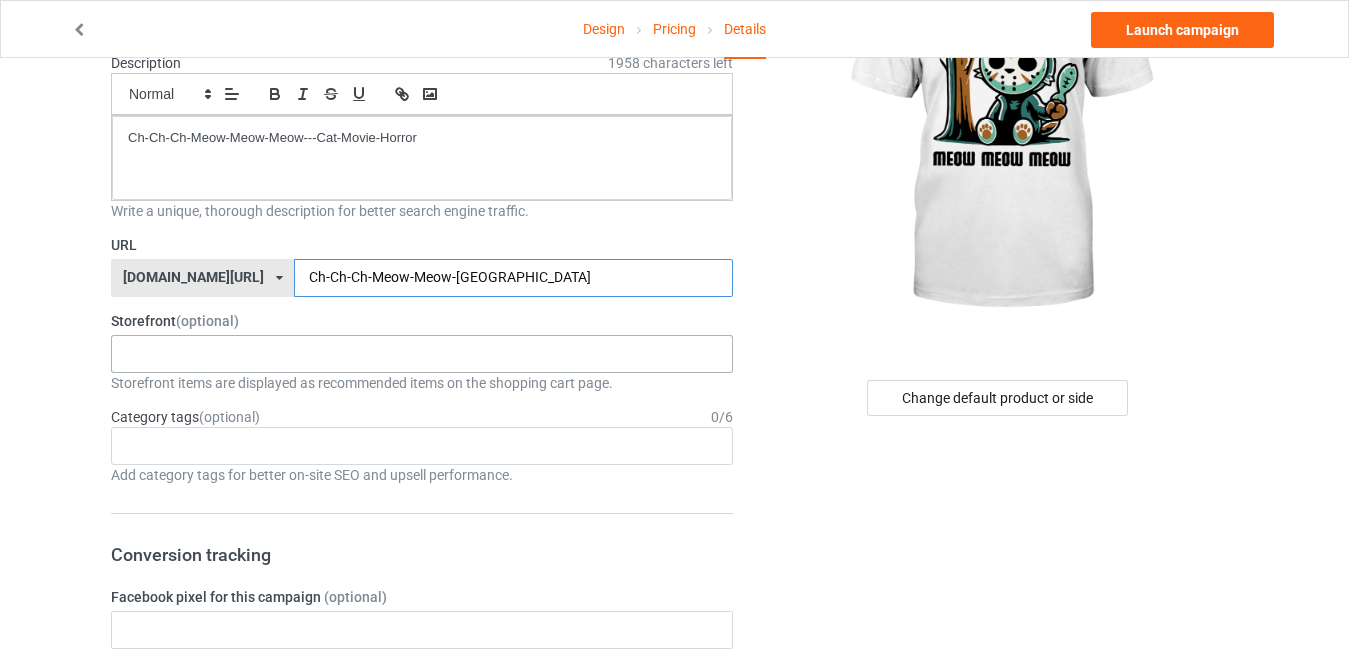 type on "Ch-Ch-Ch-Meow-Meow-[GEOGRAPHIC_DATA]" 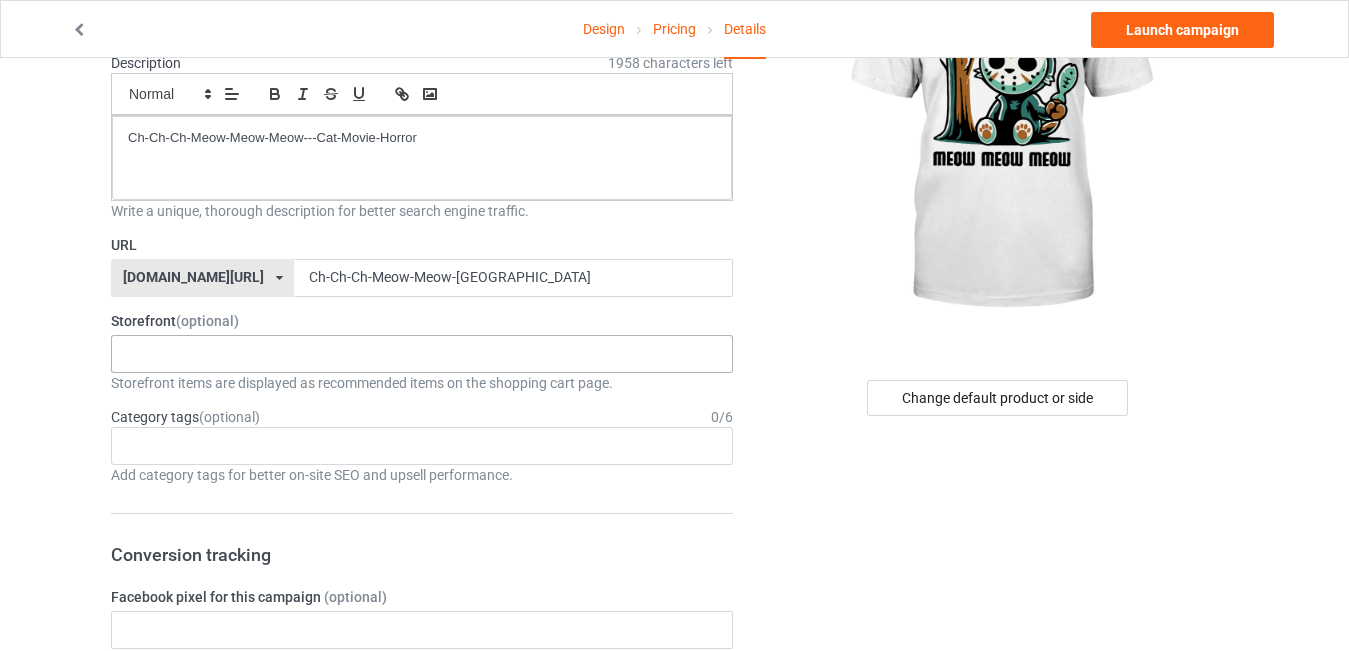 click on "I Need Shirt 66ada039ecb5470031eab4cc" at bounding box center (422, 354) 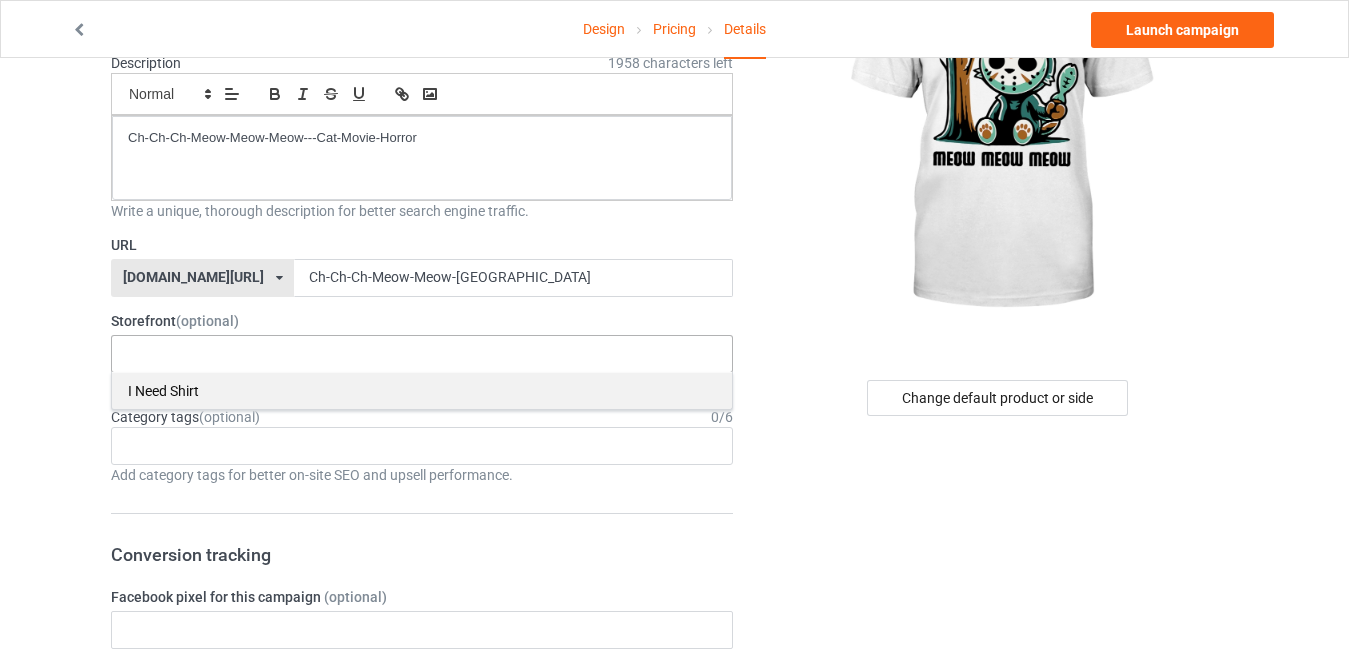 click on "I Need Shirt" at bounding box center (422, 390) 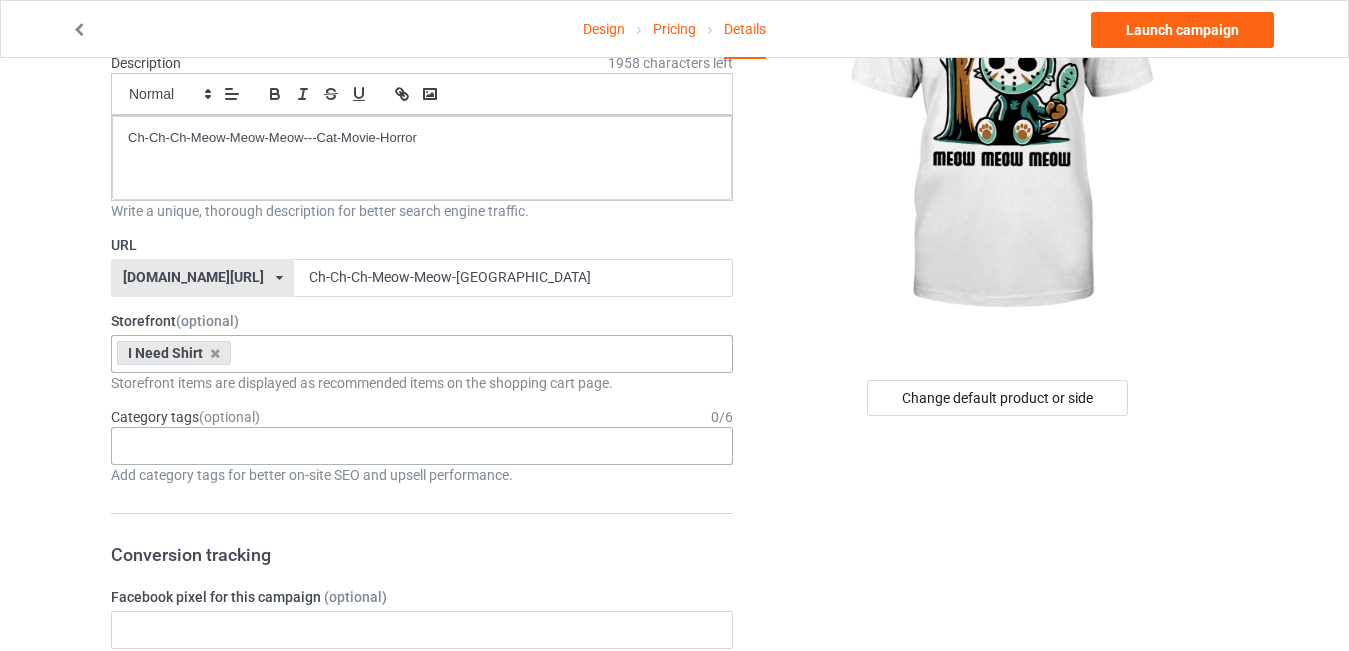 click on "Age > [DEMOGRAPHIC_DATA] > 1 Age > [DEMOGRAPHIC_DATA] Months > 1 Month Age > [DEMOGRAPHIC_DATA] Months Age > [DEMOGRAPHIC_DATA] Age > [DEMOGRAPHIC_DATA] > 10 Age > [DEMOGRAPHIC_DATA] Months > 10 Month Age > [DEMOGRAPHIC_DATA] > 100 Sports > Running > 10K Run Age > [DEMOGRAPHIC_DATA] > 11 Age > [DEMOGRAPHIC_DATA] Months > 11 Month Age > [DEMOGRAPHIC_DATA] > 12 Age > [DEMOGRAPHIC_DATA] Months > 12 Month Age > [DEMOGRAPHIC_DATA] > 13 Age > [DEMOGRAPHIC_DATA] > 14 Age > [DEMOGRAPHIC_DATA] > 15 Sports > Running > 15K Run Age > [DEMOGRAPHIC_DATA] > 16 Age > [DEMOGRAPHIC_DATA] > 17 Age > [DEMOGRAPHIC_DATA] > 18 Age > [DEMOGRAPHIC_DATA] > 19 Age > Decades > 1920s Age > Decades > 1930s Age > Decades > 1940s Age > Decades > 1950s Age > Decades > 1960s Age > Decades > 1970s Age > Decades > 1980s Age > Decades > 1990s Age > [DEMOGRAPHIC_DATA] > 2 Age > [DEMOGRAPHIC_DATA] Months > 2 Month Age > [DEMOGRAPHIC_DATA] > 20 Age > [DEMOGRAPHIC_DATA] Age > Decades > 2000s Age > Decades > 2010s Age > [DEMOGRAPHIC_DATA] > 21 Age > [DEMOGRAPHIC_DATA] > 22 Age > [DEMOGRAPHIC_DATA] > 23 Age > [DEMOGRAPHIC_DATA] > 24 Age > [DEMOGRAPHIC_DATA] > 25 Age > [DEMOGRAPHIC_DATA] > 26 Age > [DEMOGRAPHIC_DATA] > 27 Age > [DEMOGRAPHIC_DATA] > 28 Age > [DEMOGRAPHIC_DATA] > 29 Age > [DEMOGRAPHIC_DATA] > 3 Age > [DEMOGRAPHIC_DATA] Months > 3 Month Sports > Basketball > 3-Pointer Age > [DEMOGRAPHIC_DATA] > 30 Age > [DEMOGRAPHIC_DATA] > 31 Age > [DEMOGRAPHIC_DATA] > 32 Age > [DEMOGRAPHIC_DATA] > 33 Age > [DEMOGRAPHIC_DATA] > 34 Age > [DEMOGRAPHIC_DATA] > 35 Age Jobs 1" at bounding box center (422, 446) 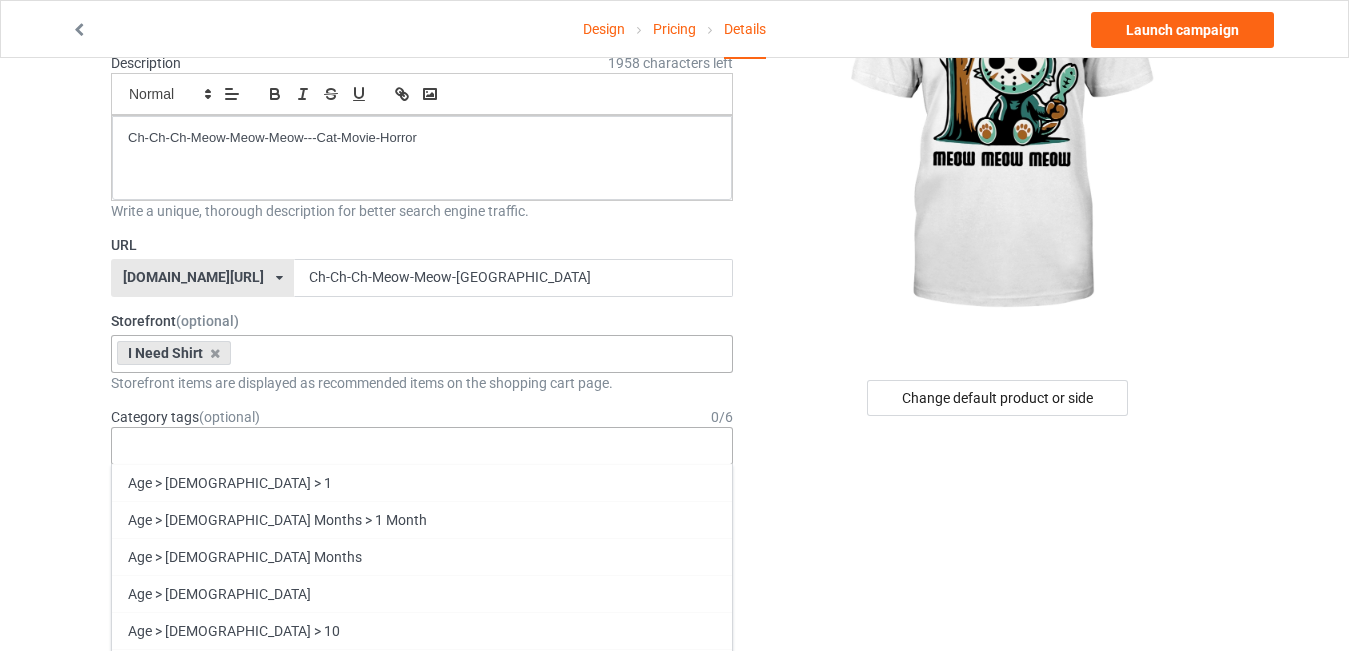 click on "Age > [DEMOGRAPHIC_DATA] > 1 Age > [DEMOGRAPHIC_DATA] Months > 1 Month Age > [DEMOGRAPHIC_DATA] Months Age > [DEMOGRAPHIC_DATA] Age > [DEMOGRAPHIC_DATA] > 10 Age > [DEMOGRAPHIC_DATA] Months > 10 Month Age > [DEMOGRAPHIC_DATA] > 100 Sports > Running > 10K Run Age > [DEMOGRAPHIC_DATA] > 11 Age > [DEMOGRAPHIC_DATA] Months > 11 Month Age > [DEMOGRAPHIC_DATA] > 12 Age > [DEMOGRAPHIC_DATA] Months > 12 Month Age > [DEMOGRAPHIC_DATA] > 13 Age > [DEMOGRAPHIC_DATA] > 14 Age > [DEMOGRAPHIC_DATA] > 15 Sports > Running > 15K Run Age > [DEMOGRAPHIC_DATA] > 16 Age > [DEMOGRAPHIC_DATA] > 17 Age > [DEMOGRAPHIC_DATA] > 18 Age > [DEMOGRAPHIC_DATA] > 19 Age > Decades > 1920s Age > Decades > 1930s Age > Decades > 1940s Age > Decades > 1950s Age > Decades > 1960s Age > Decades > 1970s Age > Decades > 1980s Age > Decades > 1990s Age > [DEMOGRAPHIC_DATA] > 2 Age > [DEMOGRAPHIC_DATA] Months > 2 Month Age > [DEMOGRAPHIC_DATA] > 20 Age > [DEMOGRAPHIC_DATA] Age > Decades > 2000s Age > Decades > 2010s Age > [DEMOGRAPHIC_DATA] > 21 Age > [DEMOGRAPHIC_DATA] > 22 Age > [DEMOGRAPHIC_DATA] > 23 Age > [DEMOGRAPHIC_DATA] > 24 Age > [DEMOGRAPHIC_DATA] > 25 Age > [DEMOGRAPHIC_DATA] > 26 Age > [DEMOGRAPHIC_DATA] > 27 Age > [DEMOGRAPHIC_DATA] > 28 Age > [DEMOGRAPHIC_DATA] > 29 Age > [DEMOGRAPHIC_DATA] > 3 Age > [DEMOGRAPHIC_DATA] Months > 3 Month Sports > Basketball > 3-Pointer Age > [DEMOGRAPHIC_DATA] > 30 Age > [DEMOGRAPHIC_DATA] > 31 Age > [DEMOGRAPHIC_DATA] > 32 Age > [DEMOGRAPHIC_DATA] > 33 Age > [DEMOGRAPHIC_DATA] > 34 Age > [DEMOGRAPHIC_DATA] > 35 Age Jobs 1" at bounding box center [422, 446] 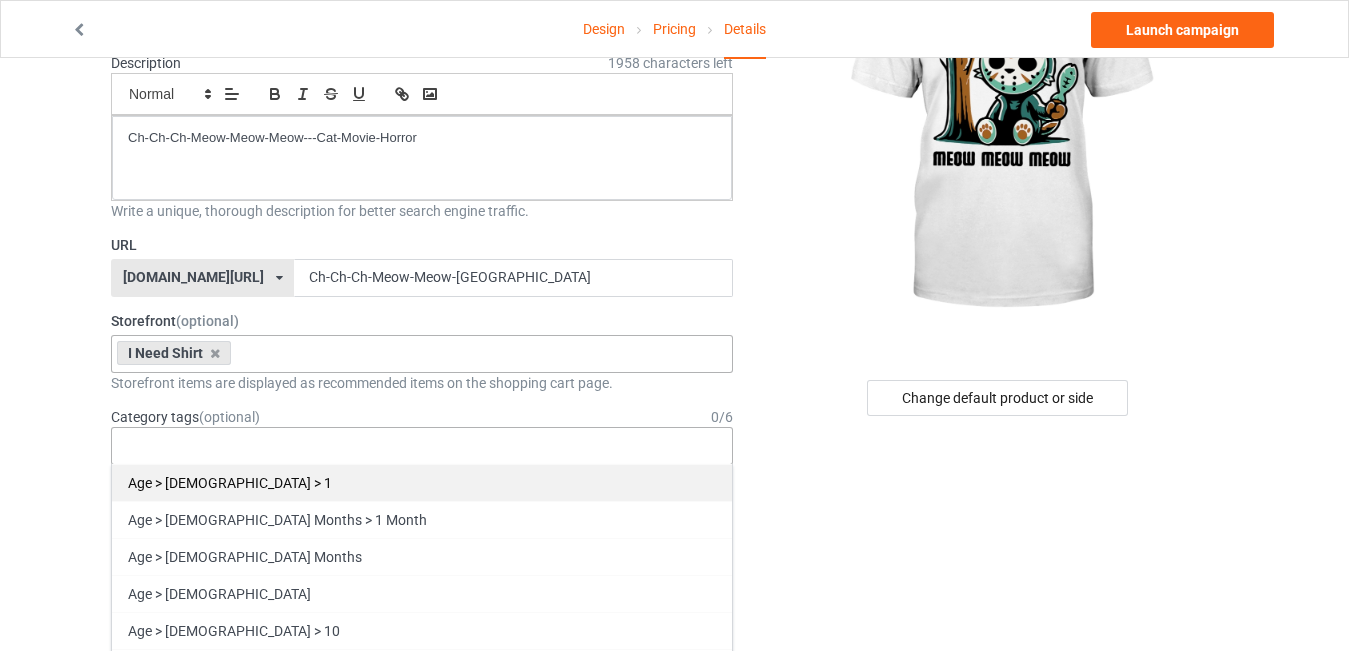 click on "Age > [DEMOGRAPHIC_DATA] > 1" at bounding box center (422, 482) 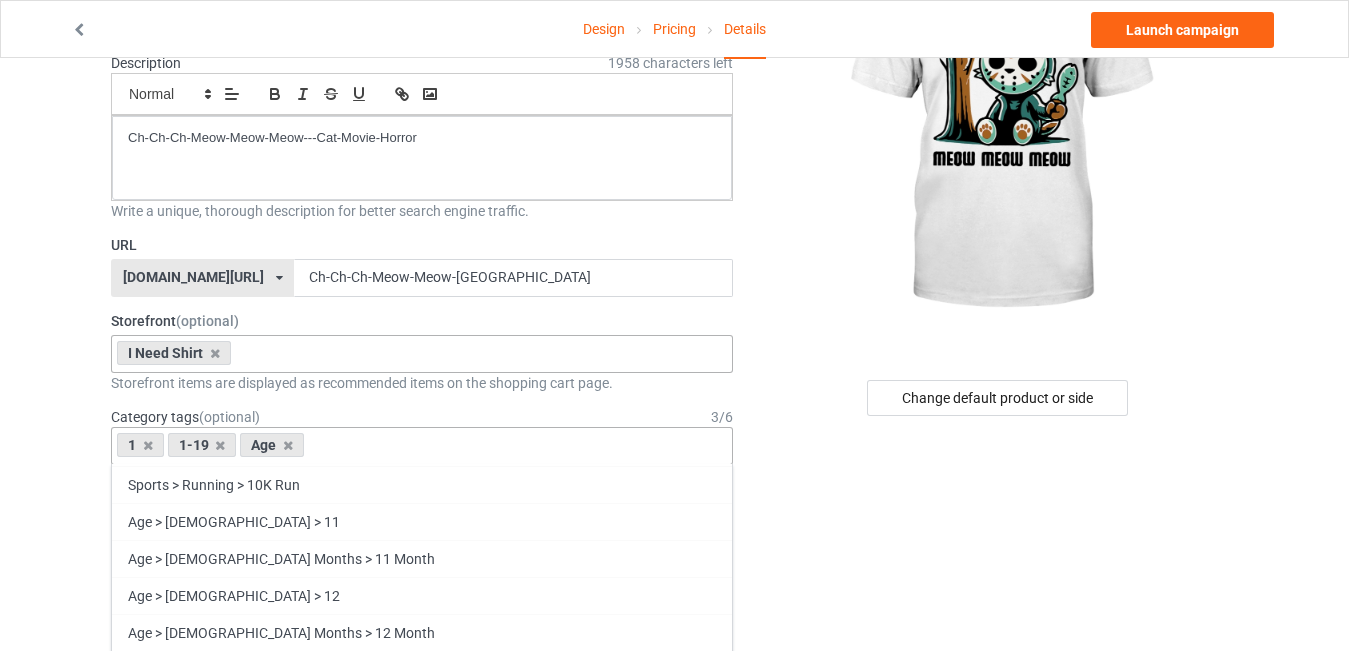 scroll, scrollTop: 200, scrollLeft: 0, axis: vertical 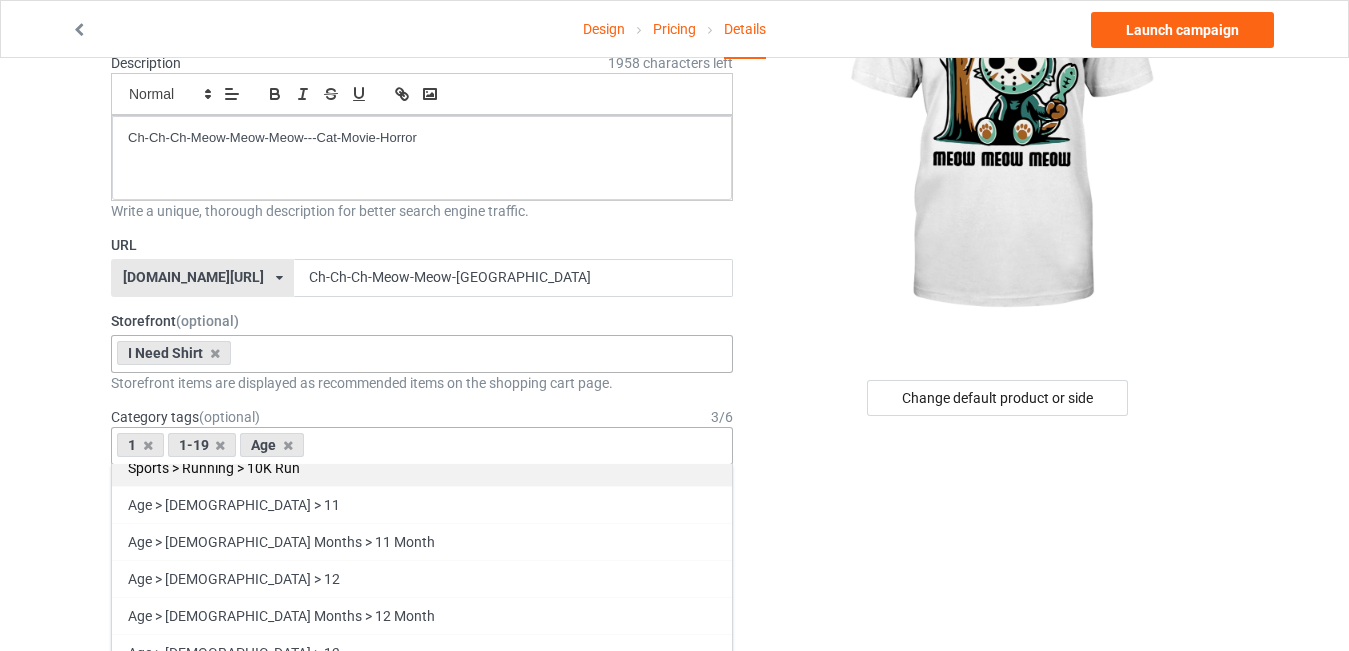 click on "Sports > Running > 10K Run" at bounding box center (422, 467) 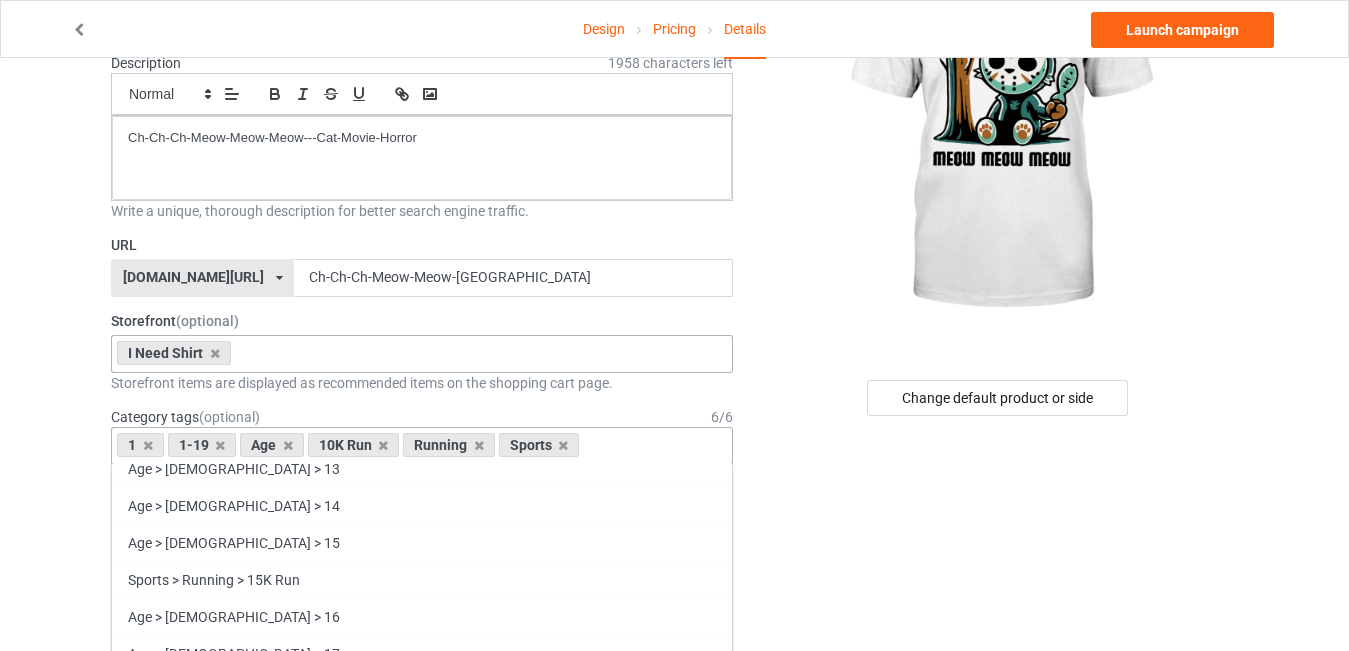scroll, scrollTop: 363, scrollLeft: 0, axis: vertical 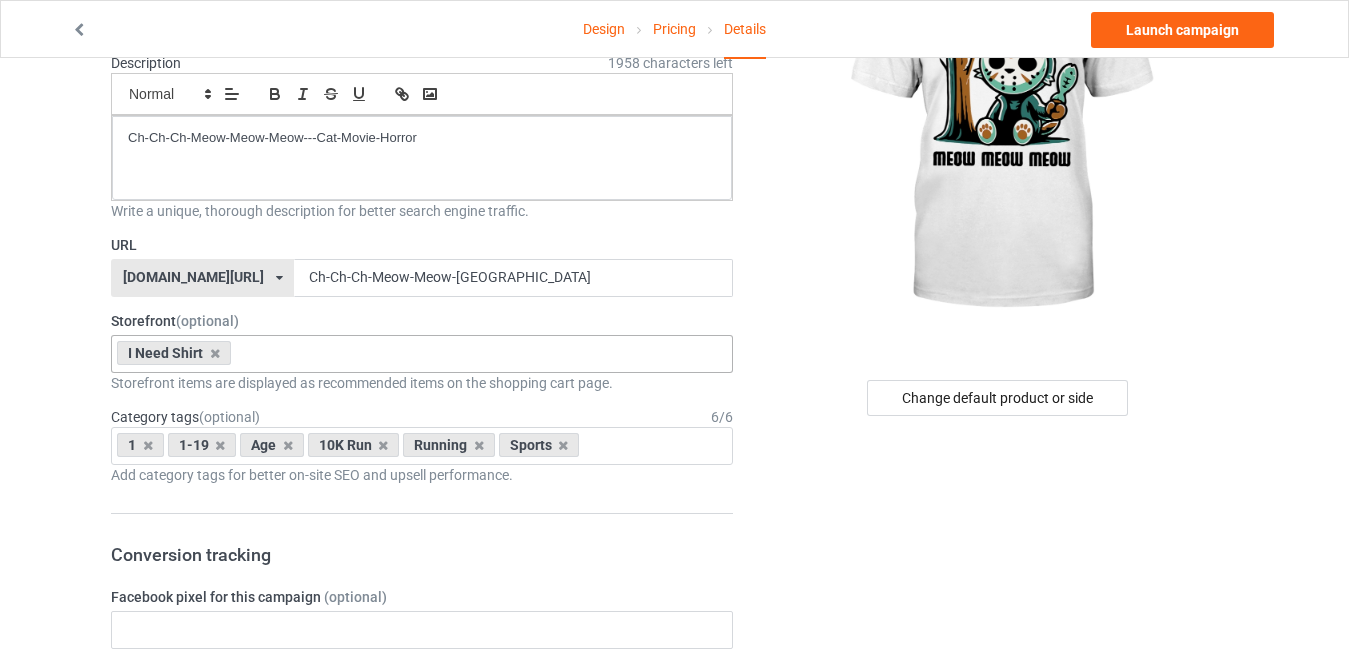 click on "Change default product or side" at bounding box center (999, 894) 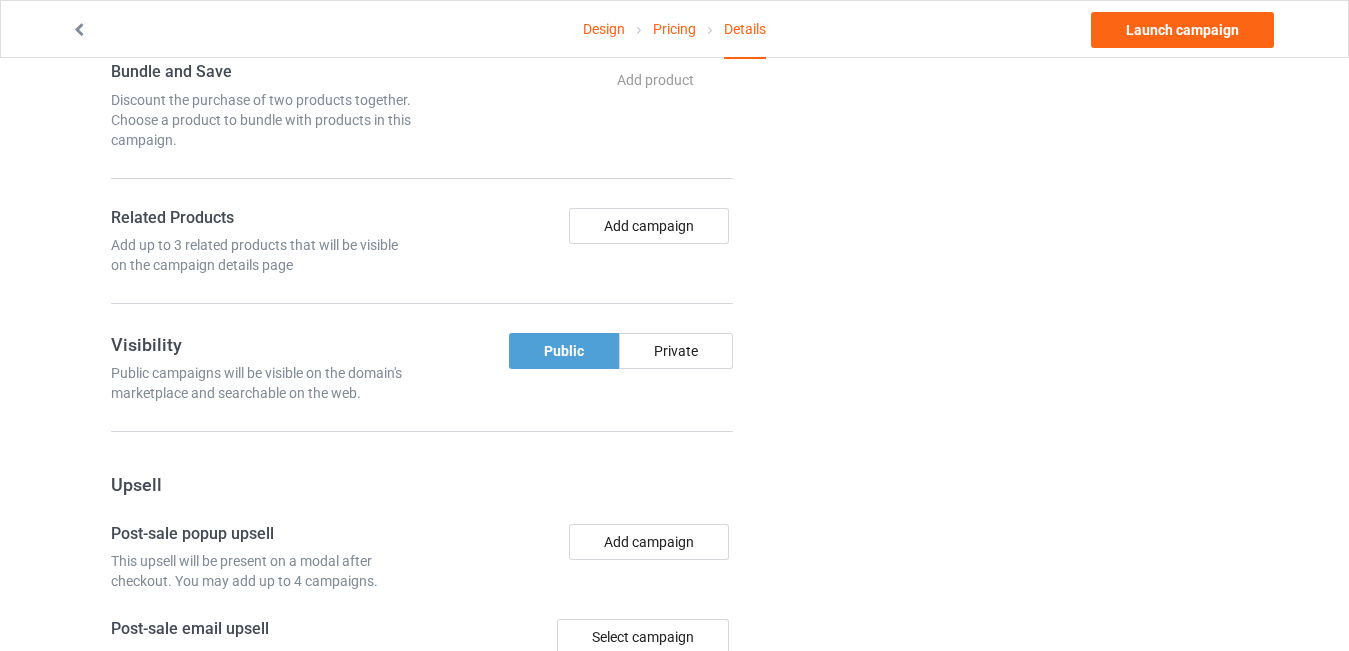 scroll, scrollTop: 1200, scrollLeft: 0, axis: vertical 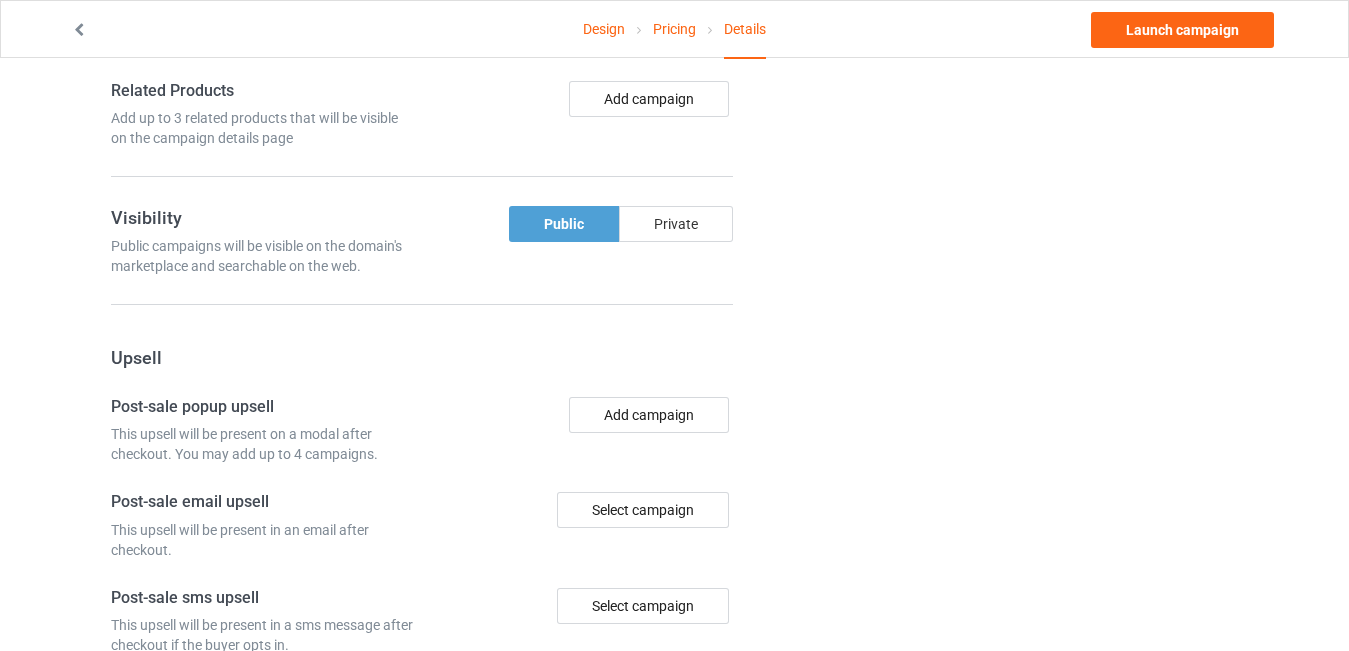 click on "Private" at bounding box center [676, 224] 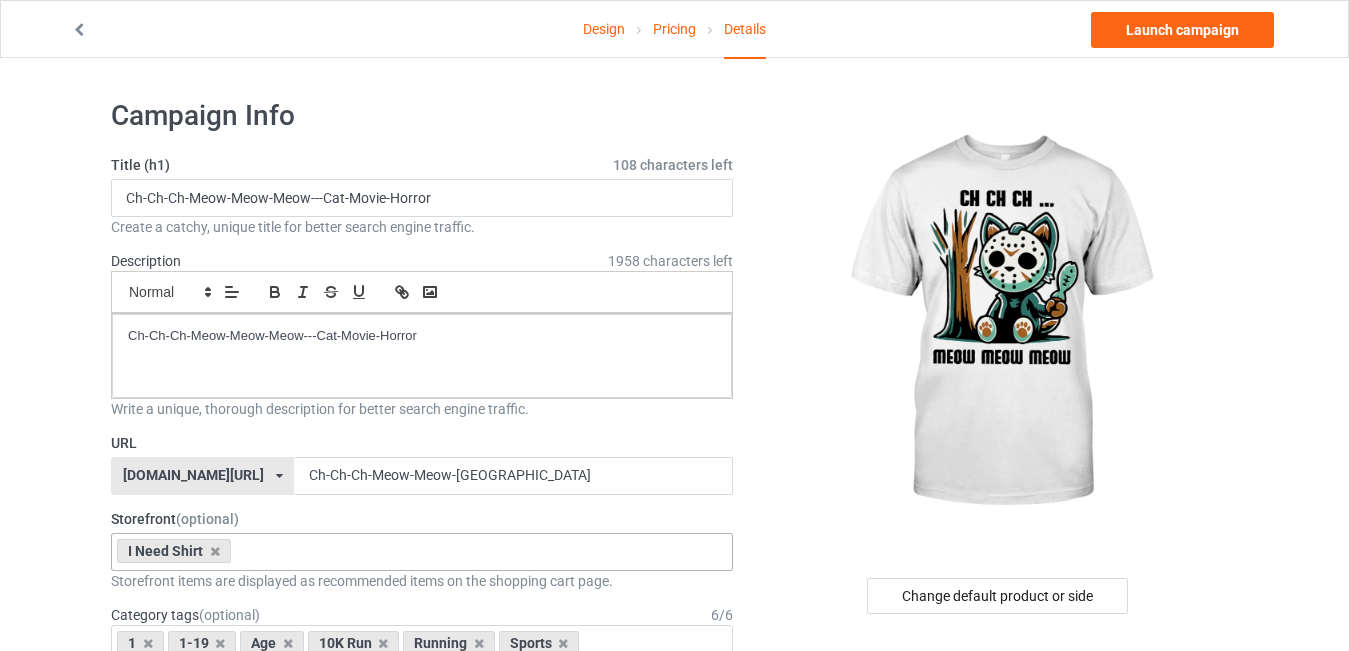 scroll, scrollTop: 0, scrollLeft: 0, axis: both 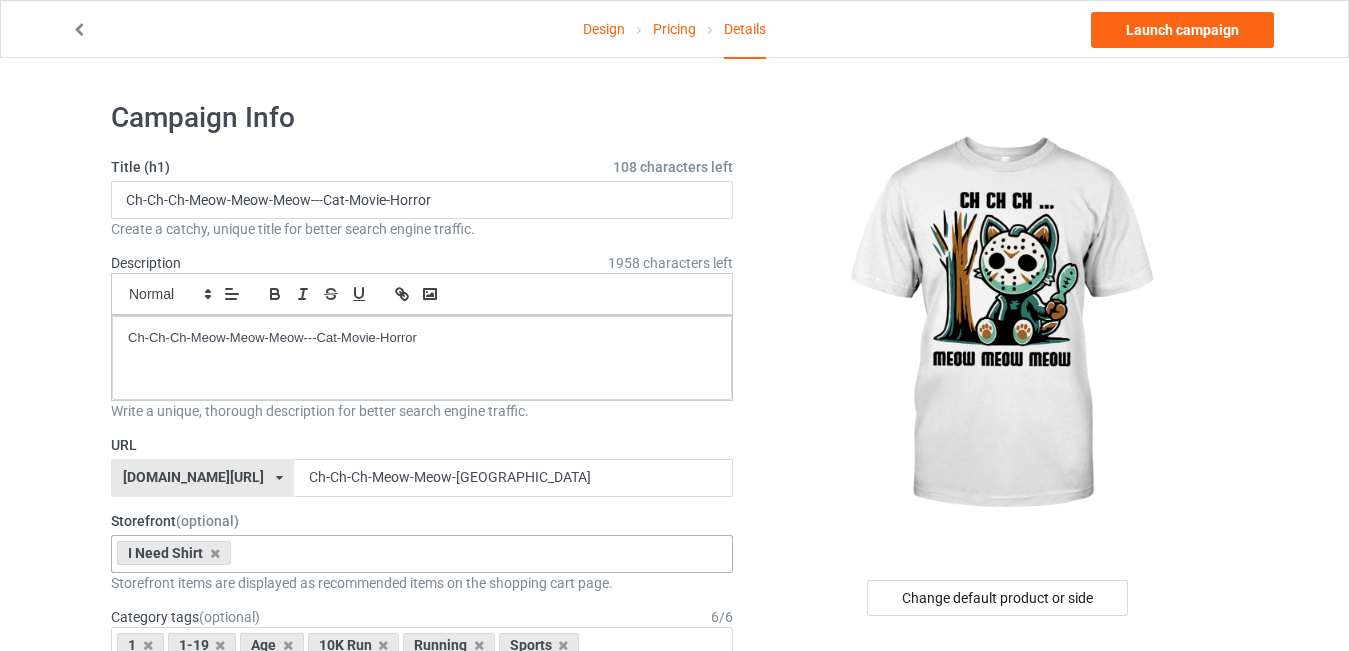 click at bounding box center (79, 27) 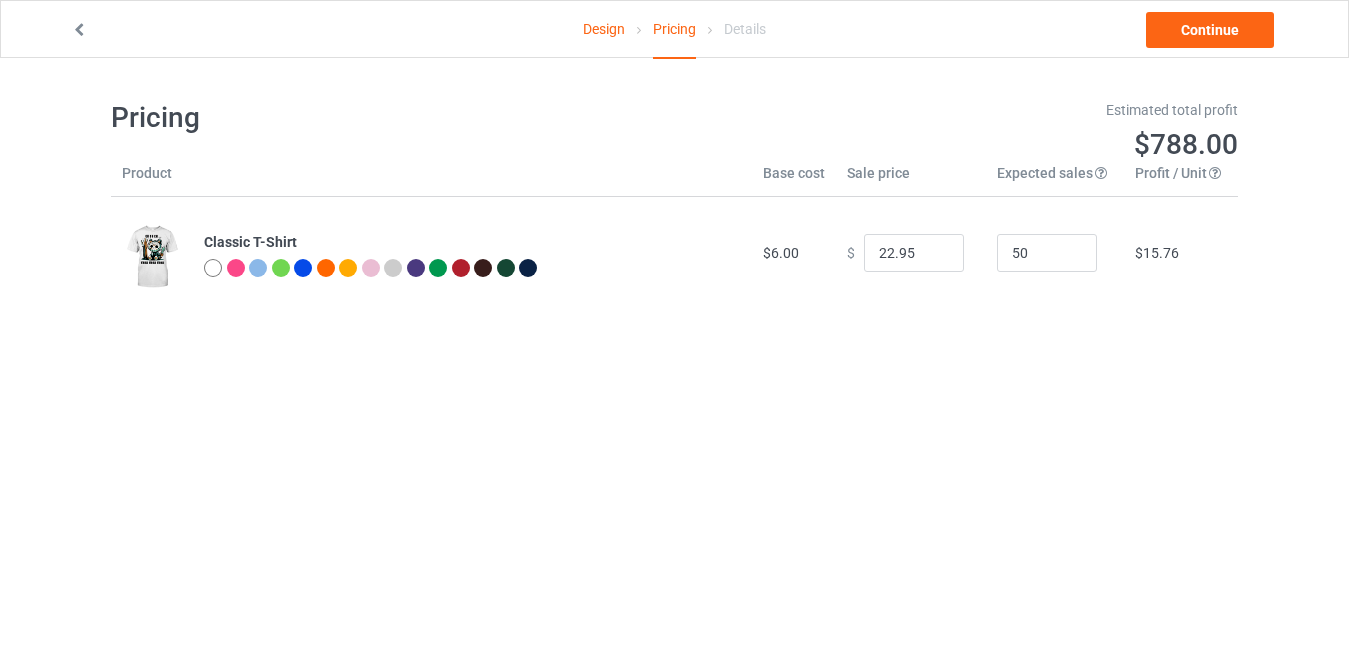 click at bounding box center [79, 27] 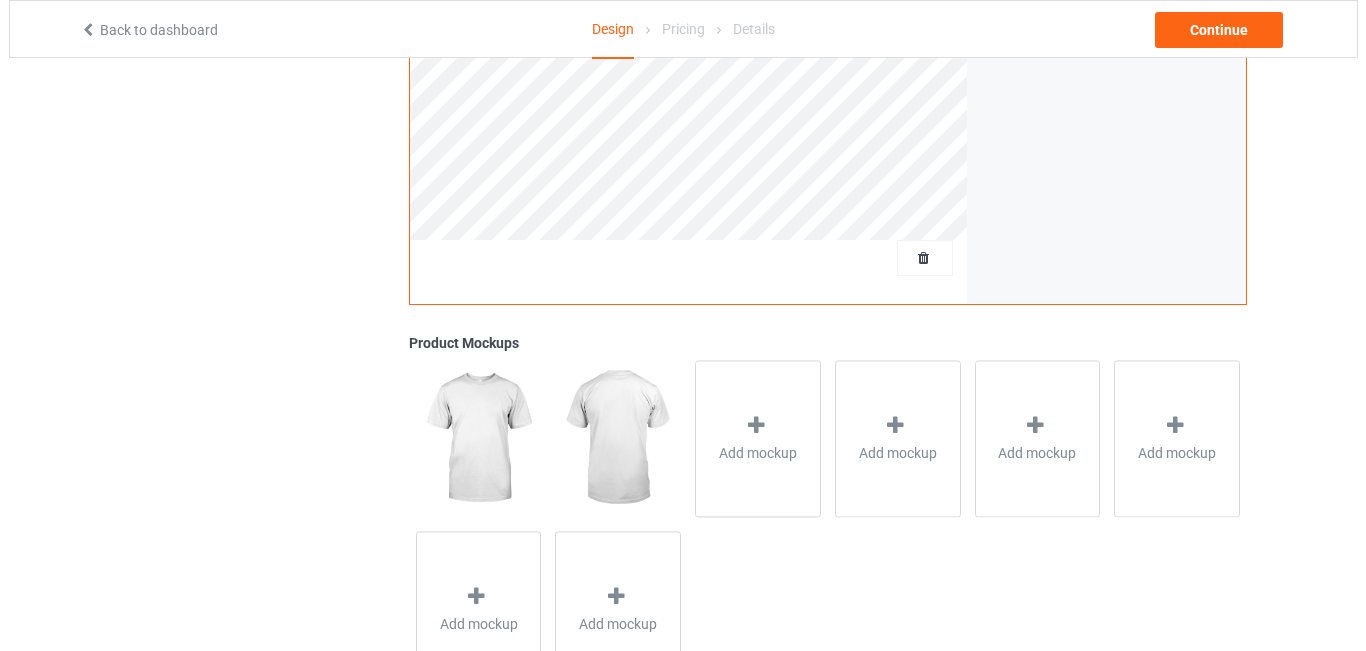 scroll, scrollTop: 600, scrollLeft: 0, axis: vertical 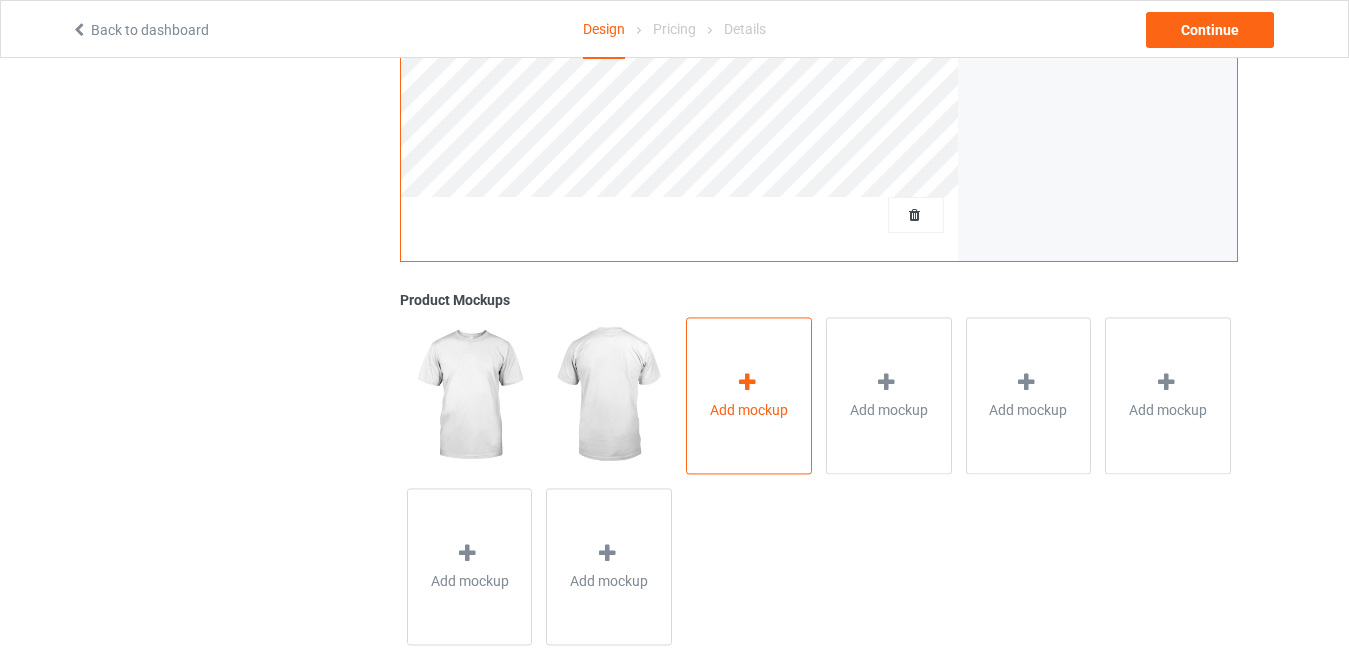 click on "Add mockup" at bounding box center (749, 395) 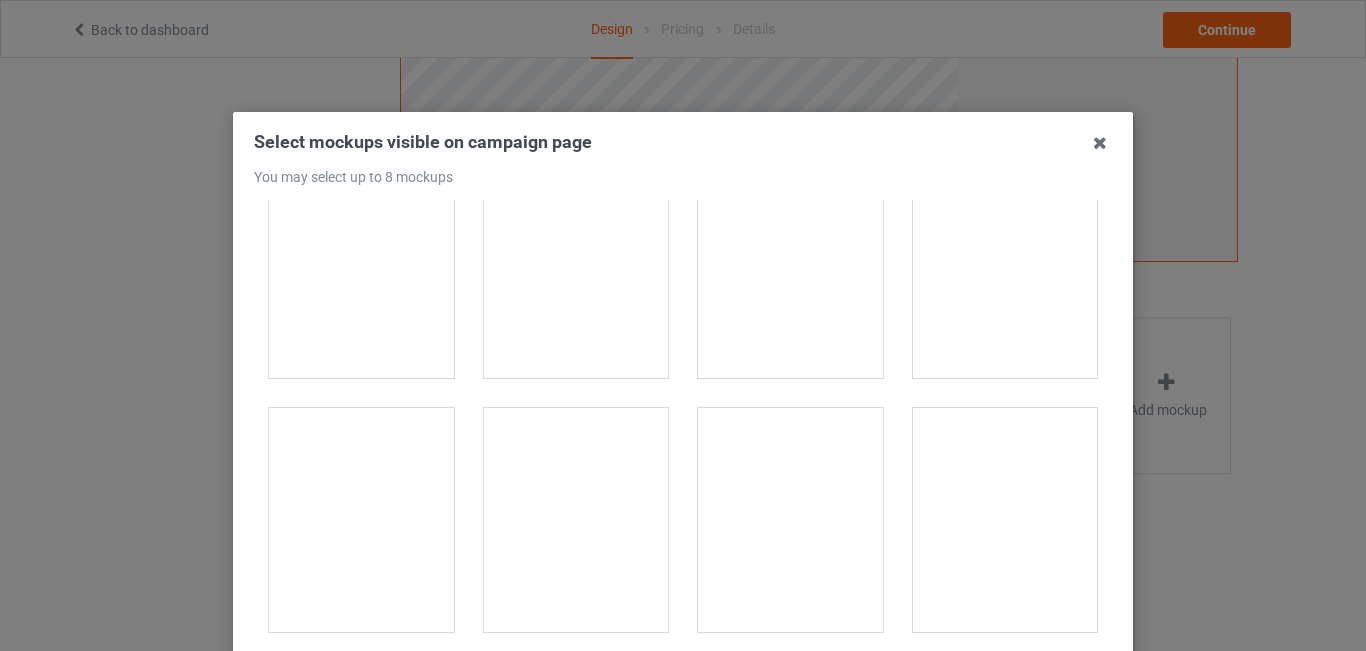 scroll, scrollTop: 22600, scrollLeft: 0, axis: vertical 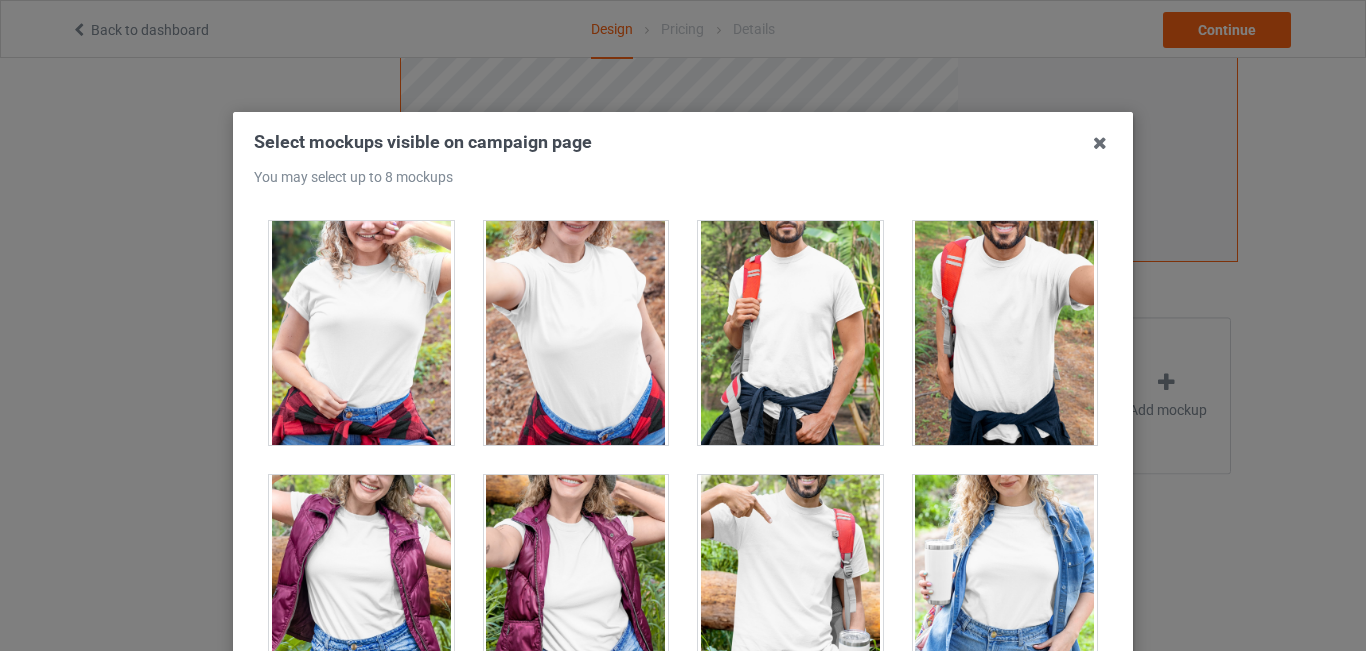 click at bounding box center [361, 333] 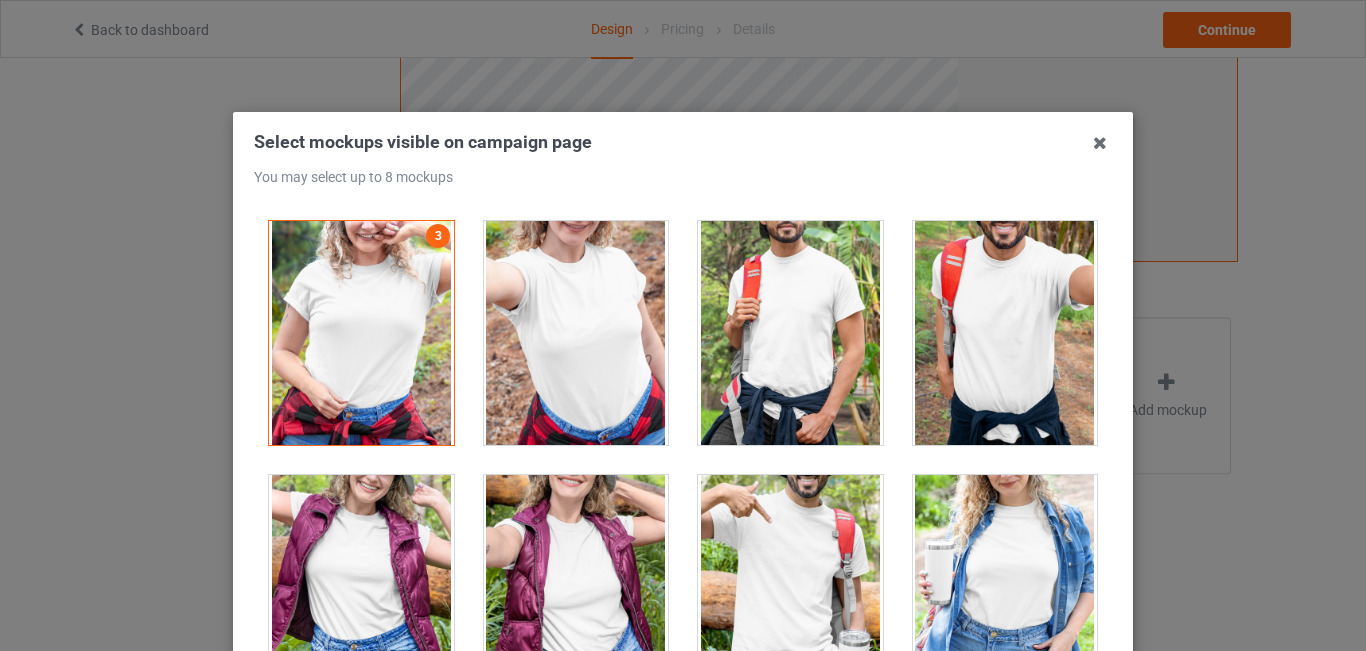 click at bounding box center (576, 333) 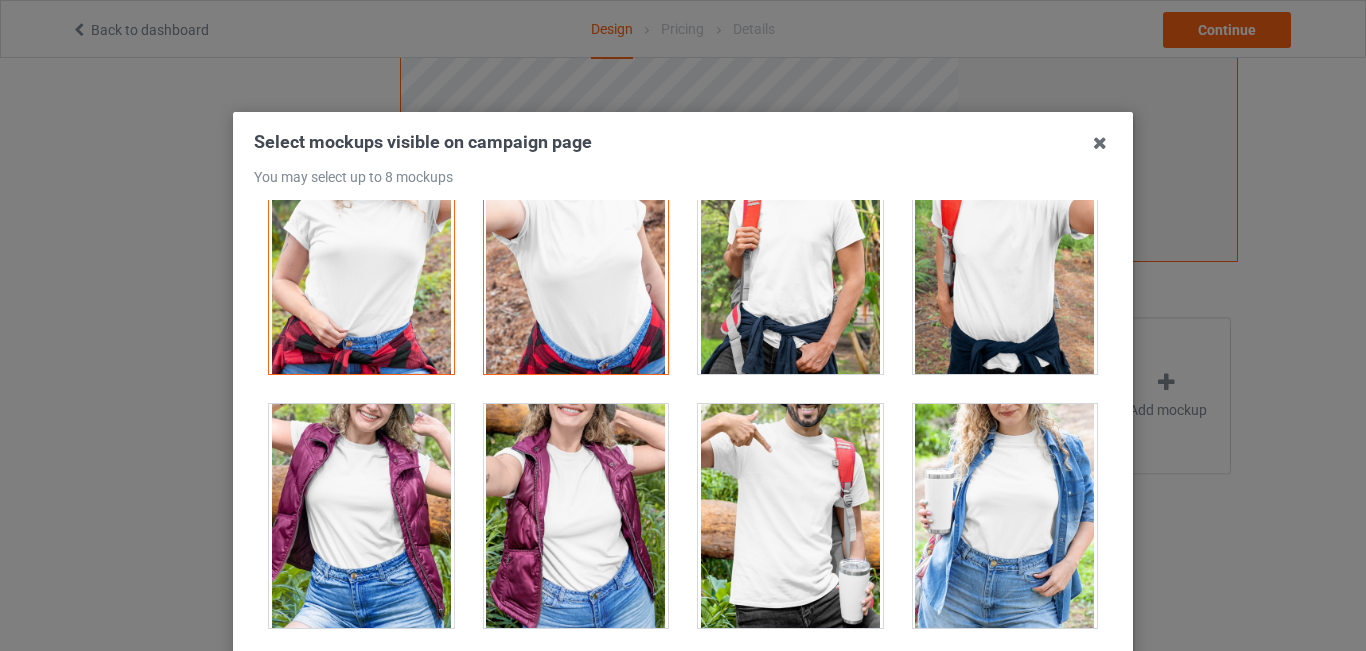 scroll, scrollTop: 22700, scrollLeft: 0, axis: vertical 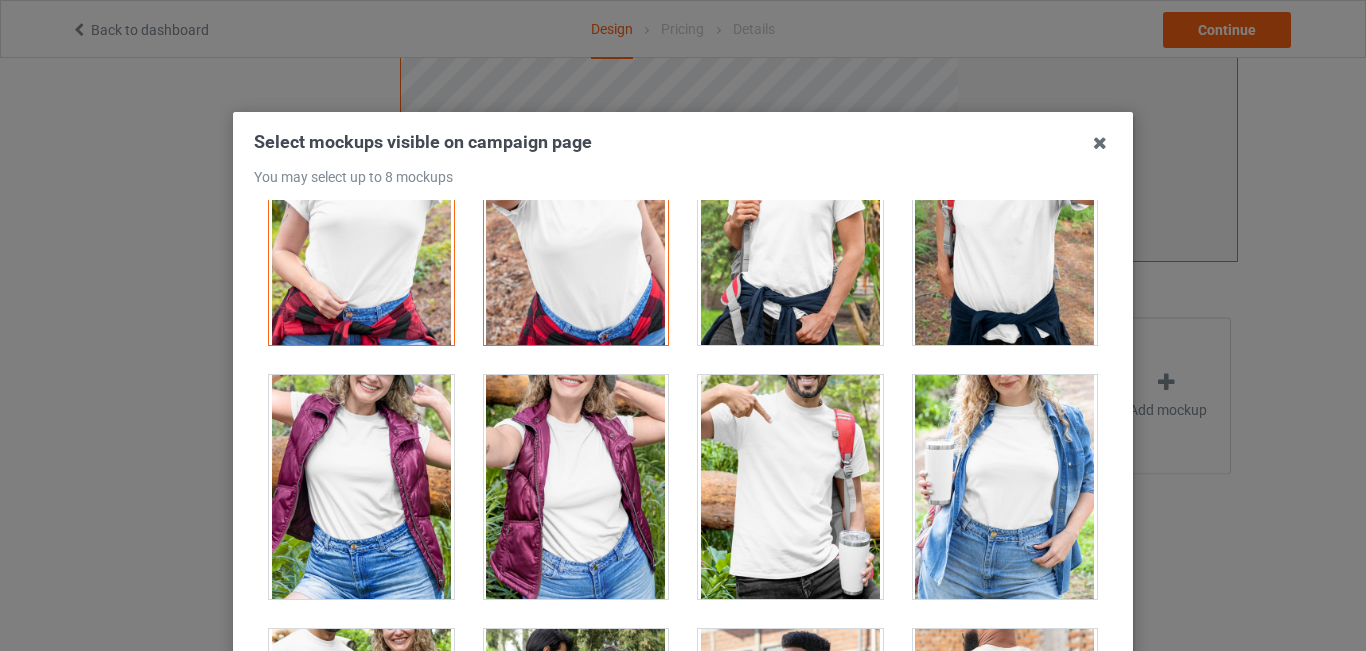 click at bounding box center [1005, 487] 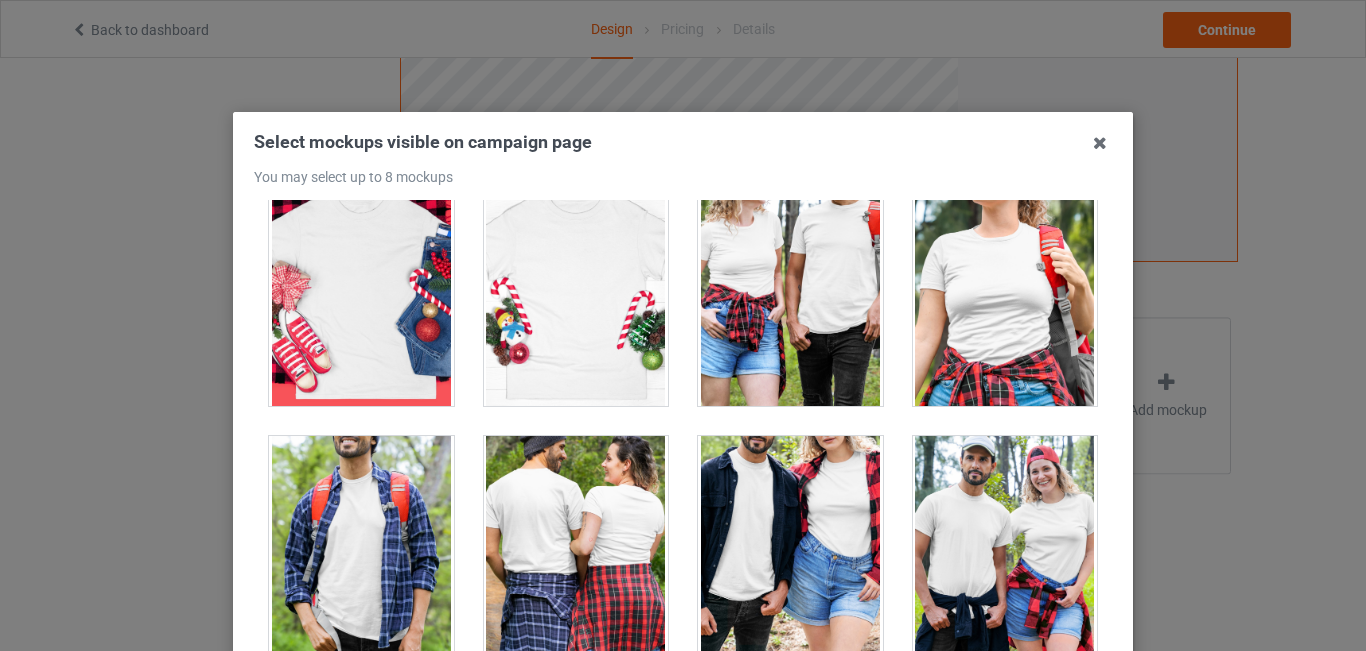 scroll, scrollTop: 22100, scrollLeft: 0, axis: vertical 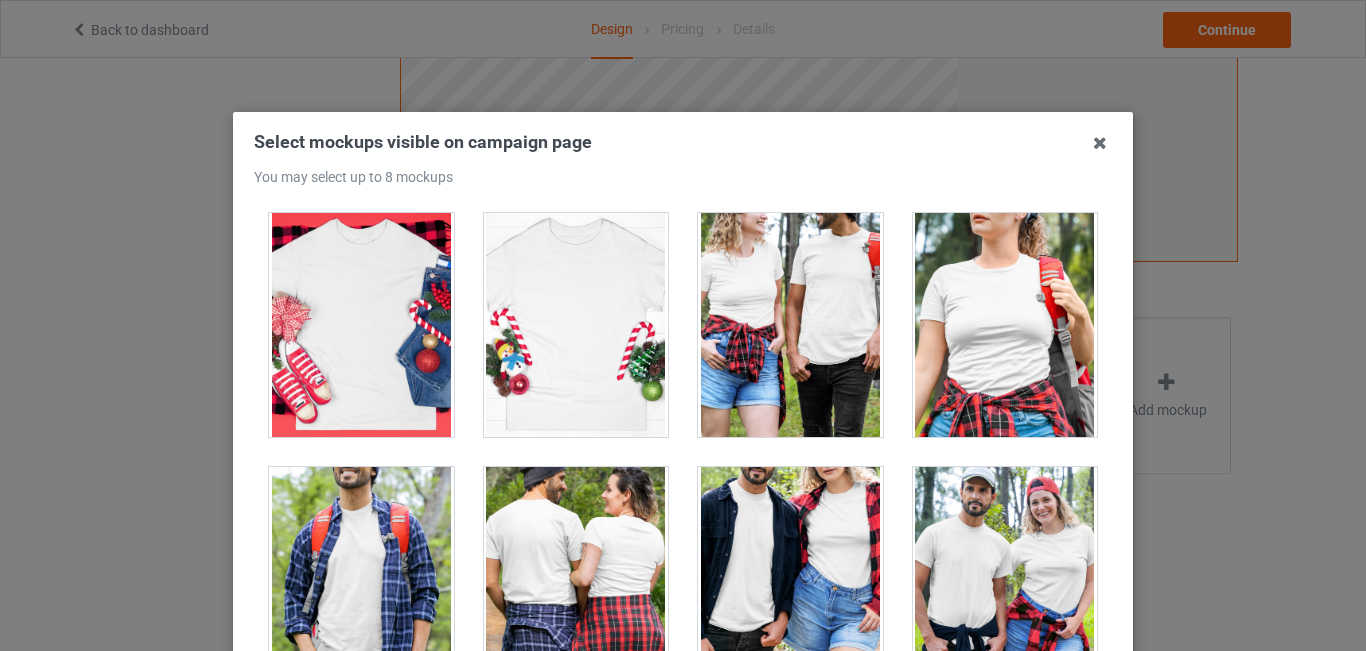 click at bounding box center [1005, 325] 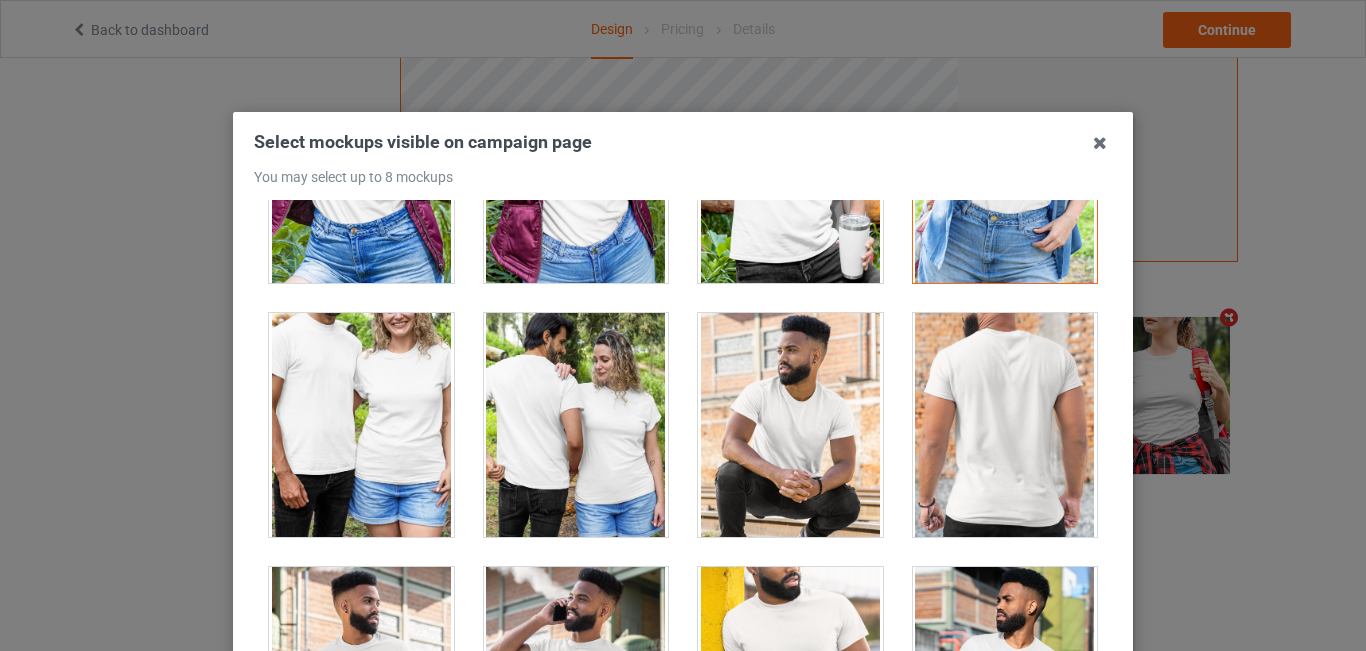 scroll, scrollTop: 22900, scrollLeft: 0, axis: vertical 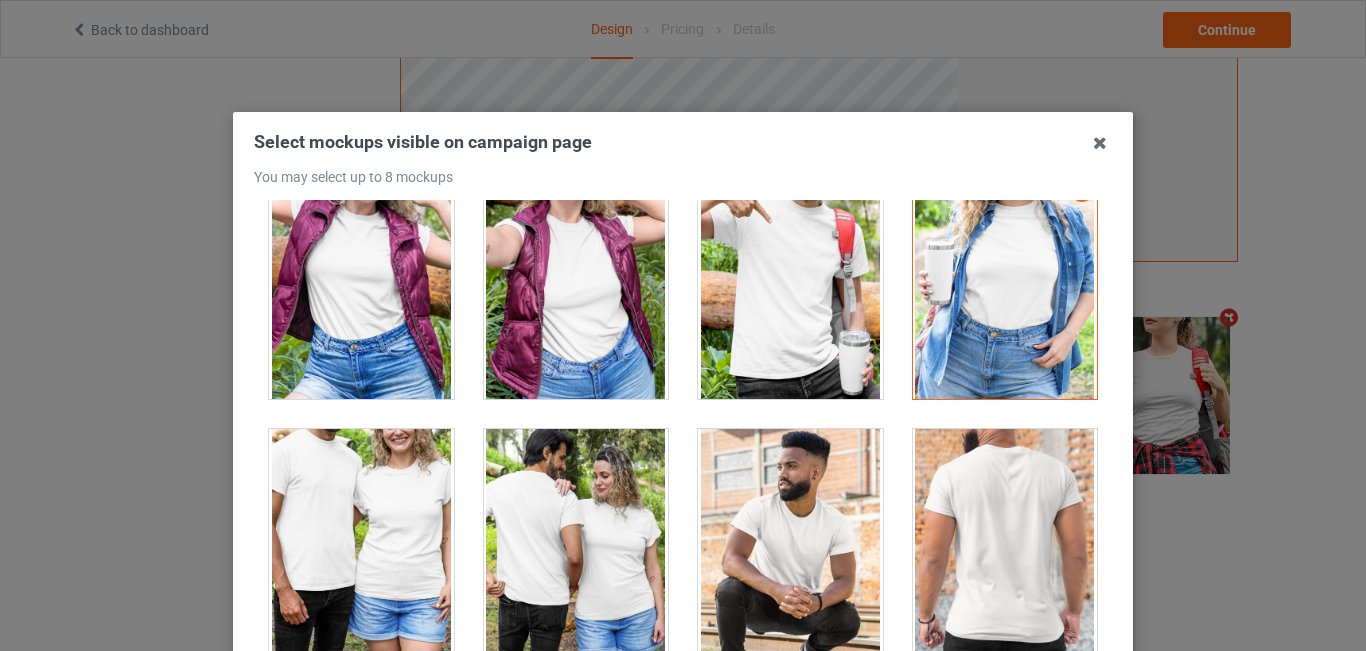 click at bounding box center (361, 541) 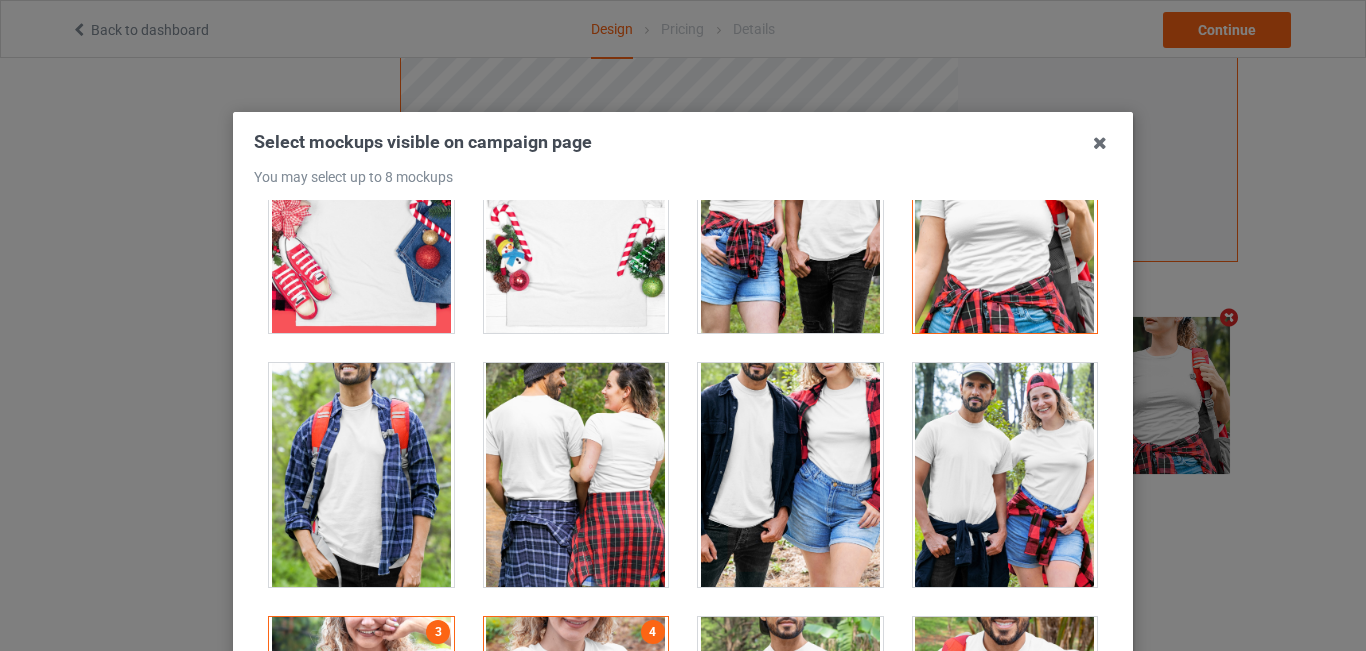 scroll, scrollTop: 22200, scrollLeft: 0, axis: vertical 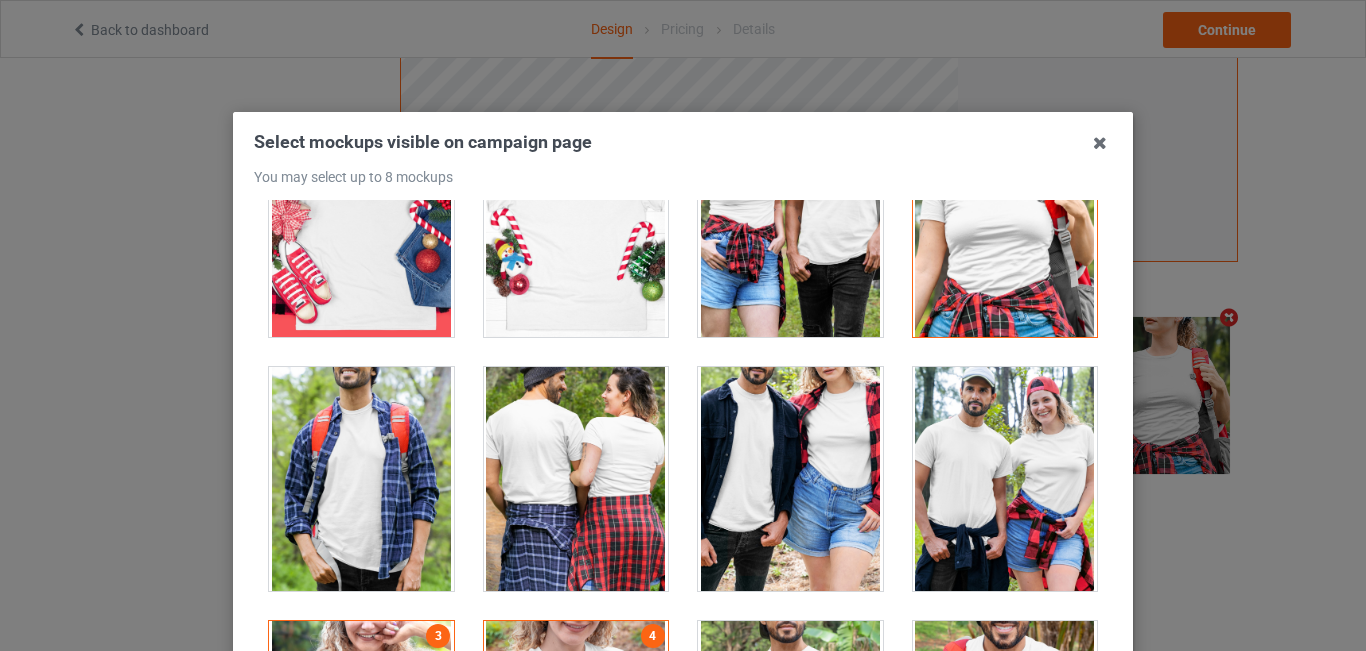 click at bounding box center [790, 479] 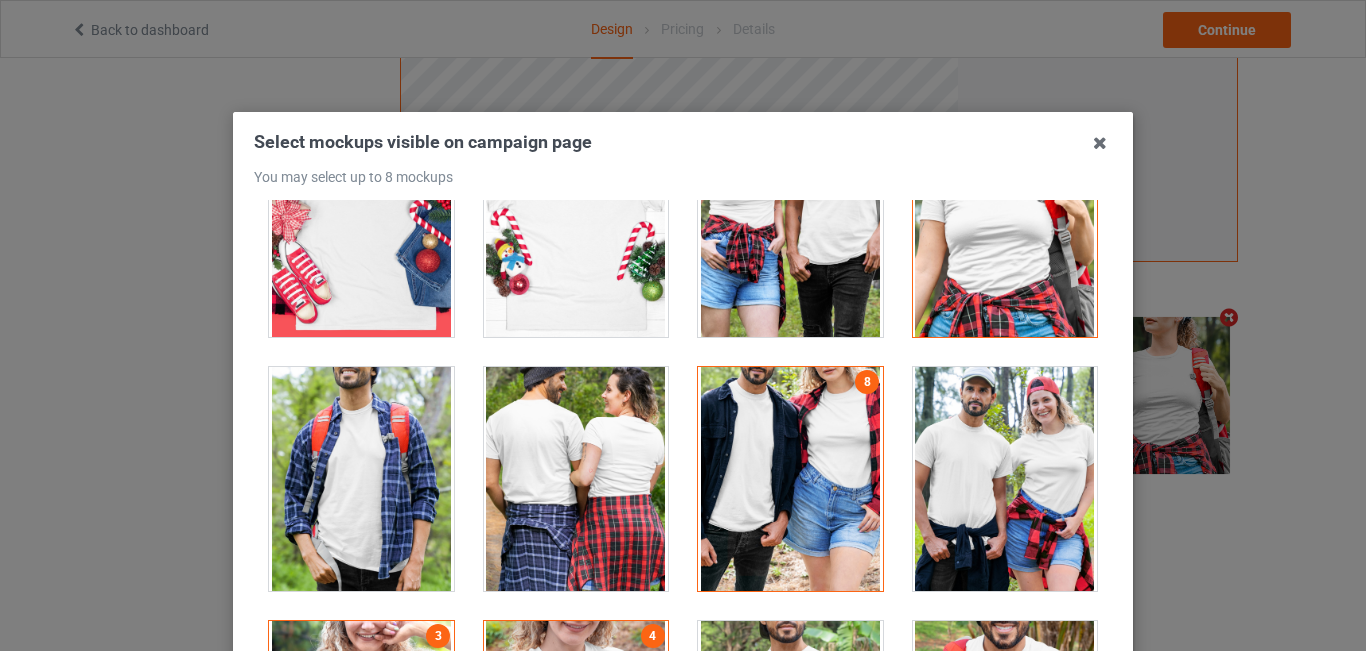 click at bounding box center [576, 479] 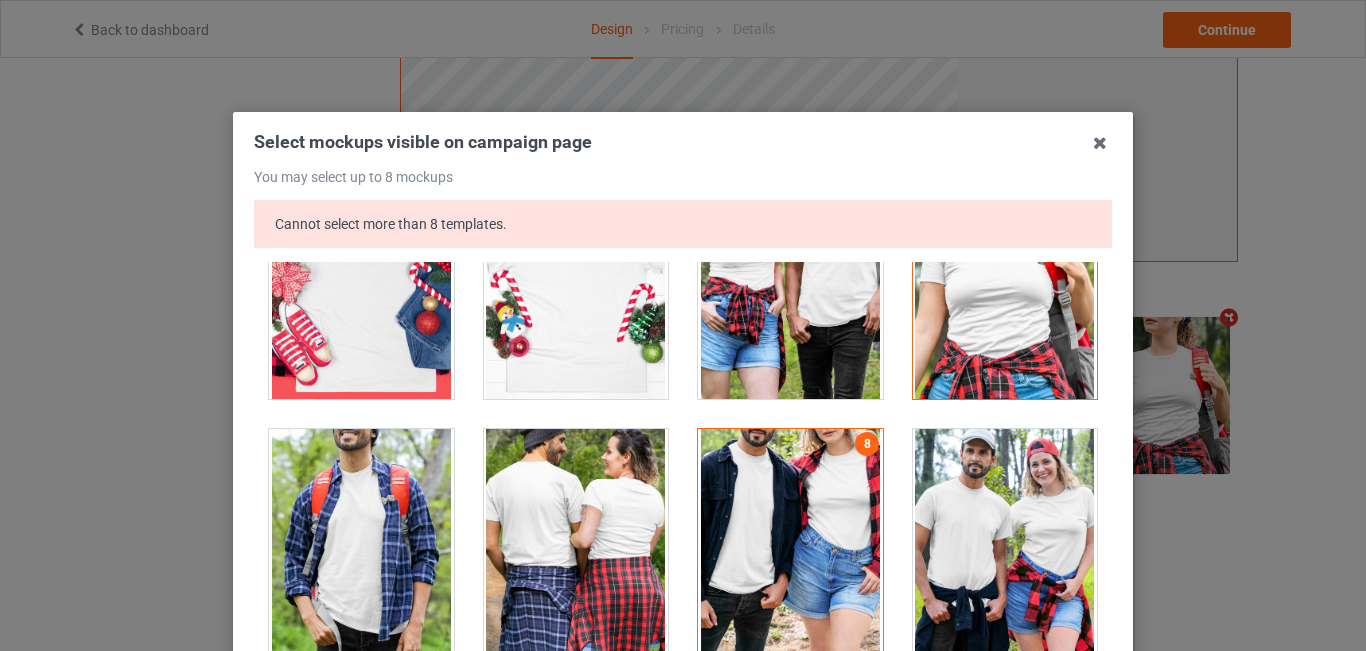 click at bounding box center [576, 541] 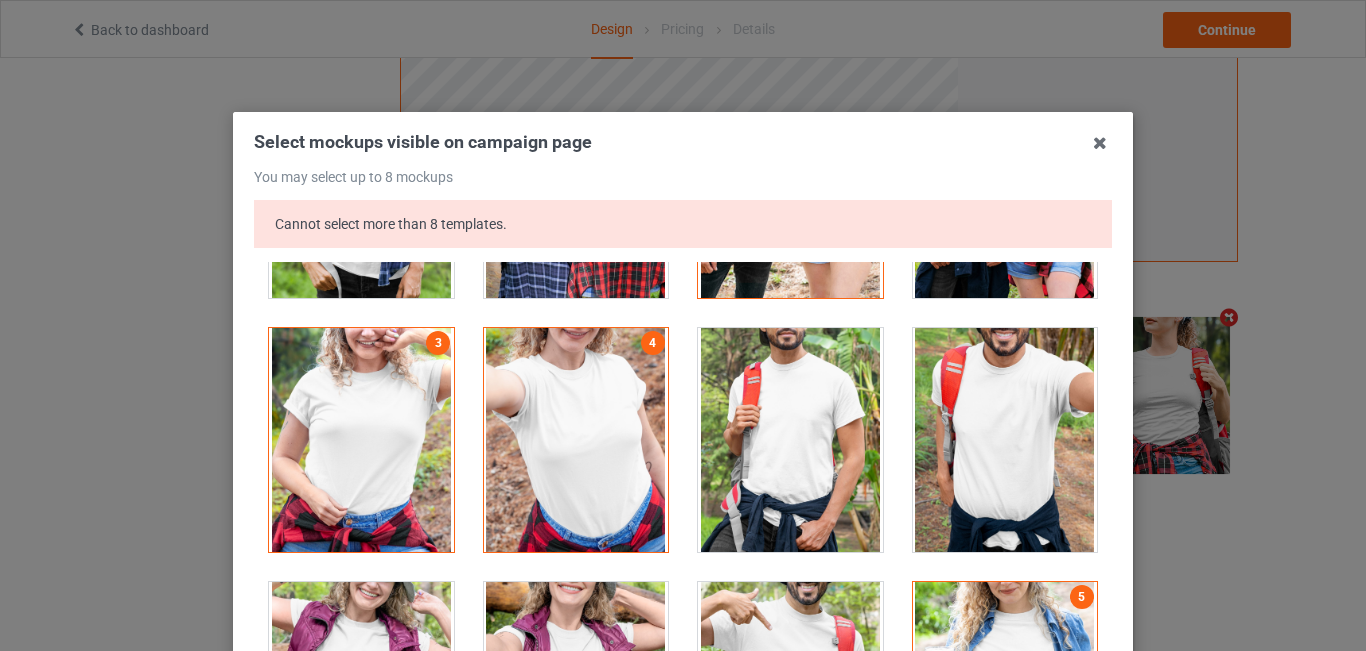 scroll, scrollTop: 22700, scrollLeft: 0, axis: vertical 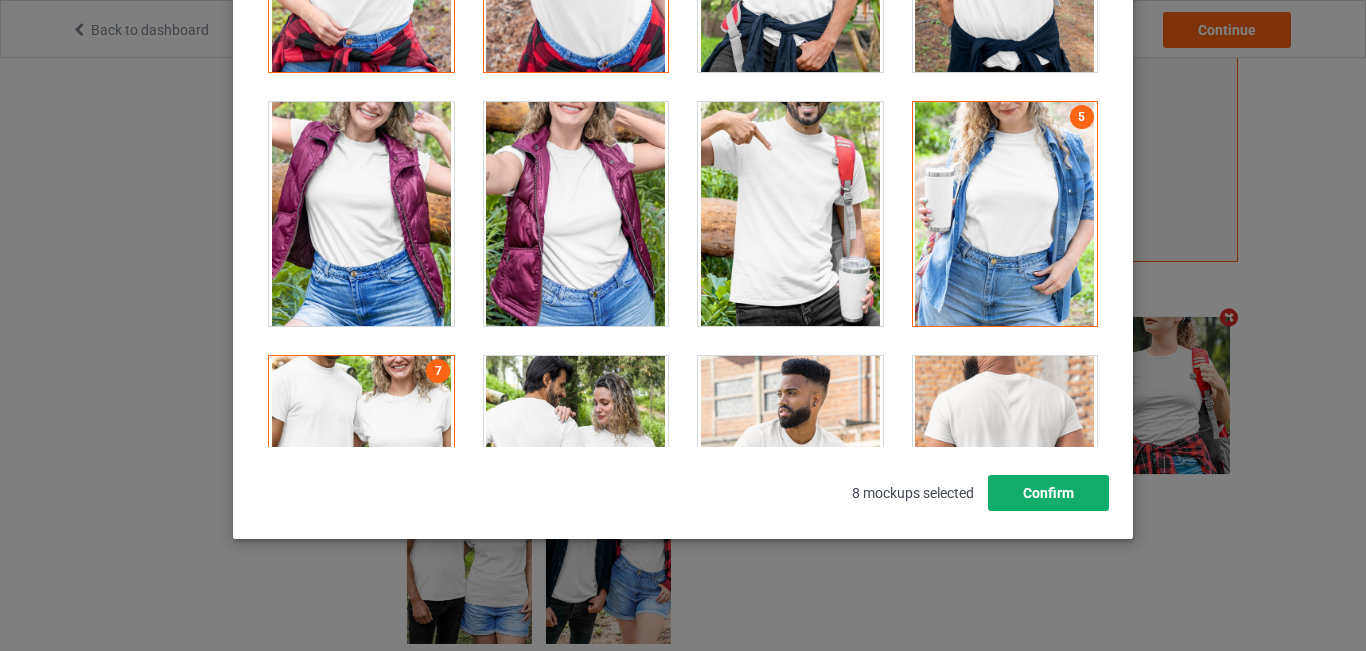 click on "Confirm" at bounding box center [1048, 493] 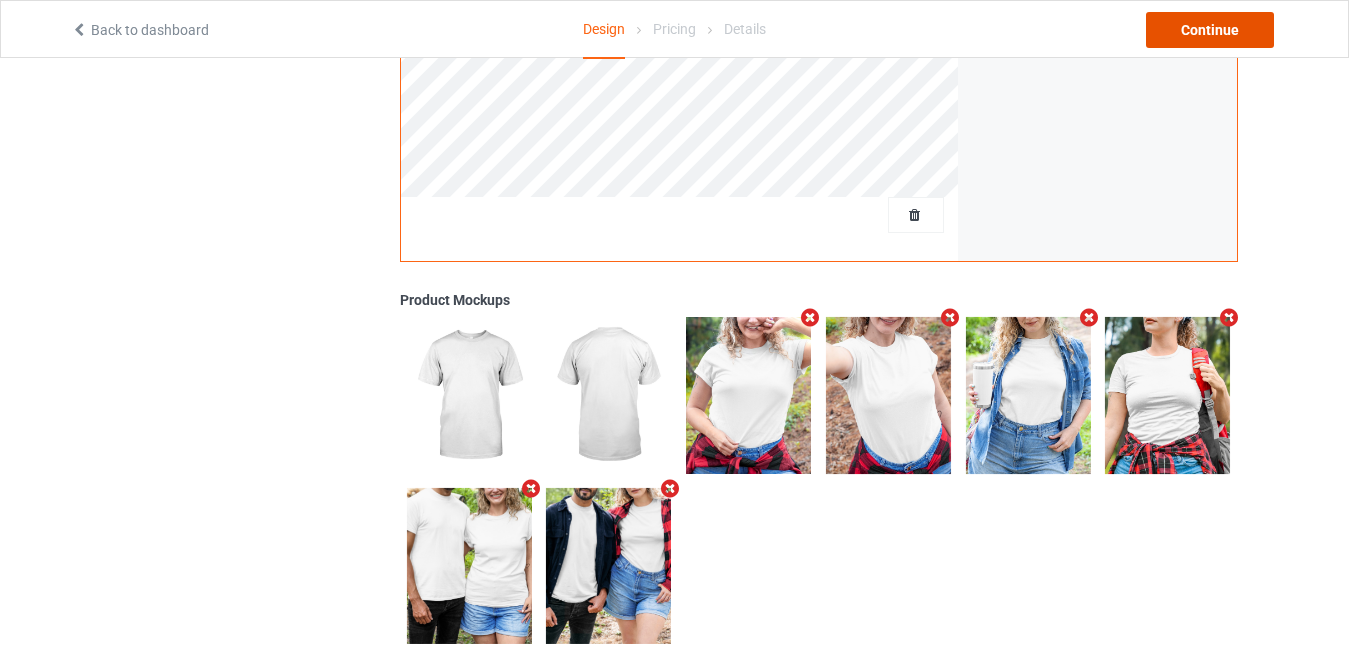 click on "Continue" at bounding box center [1210, 30] 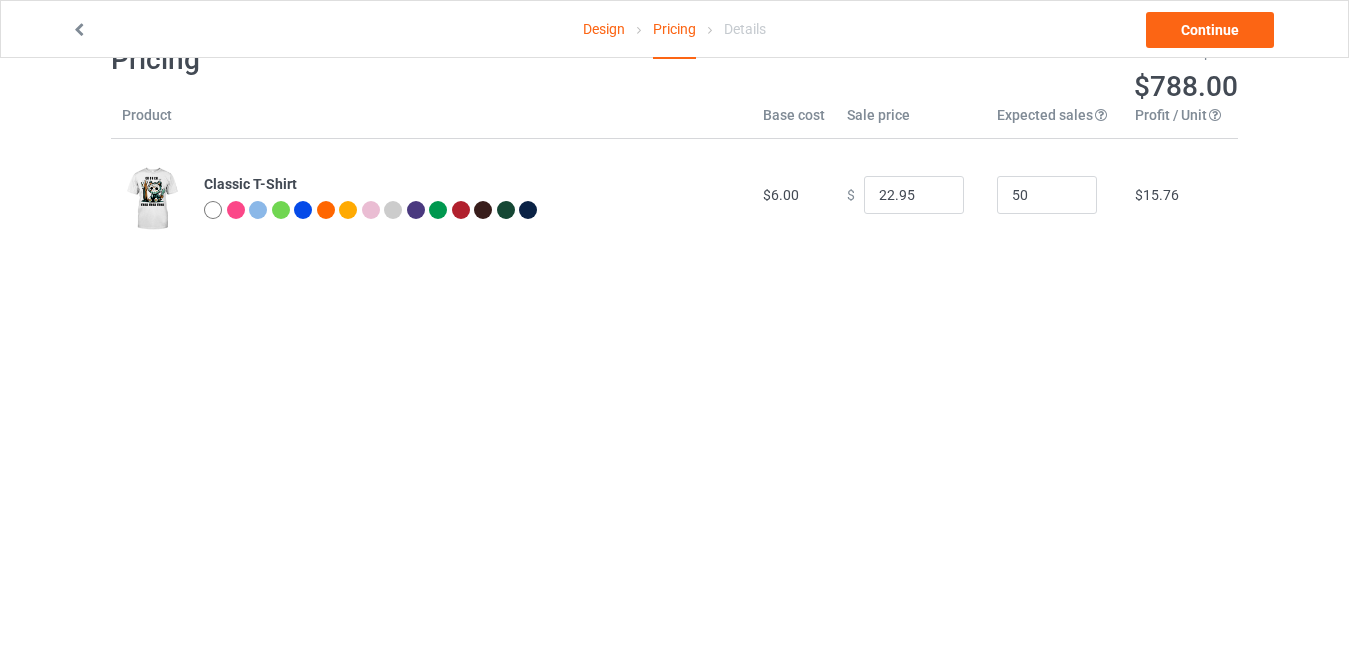 scroll, scrollTop: 0, scrollLeft: 0, axis: both 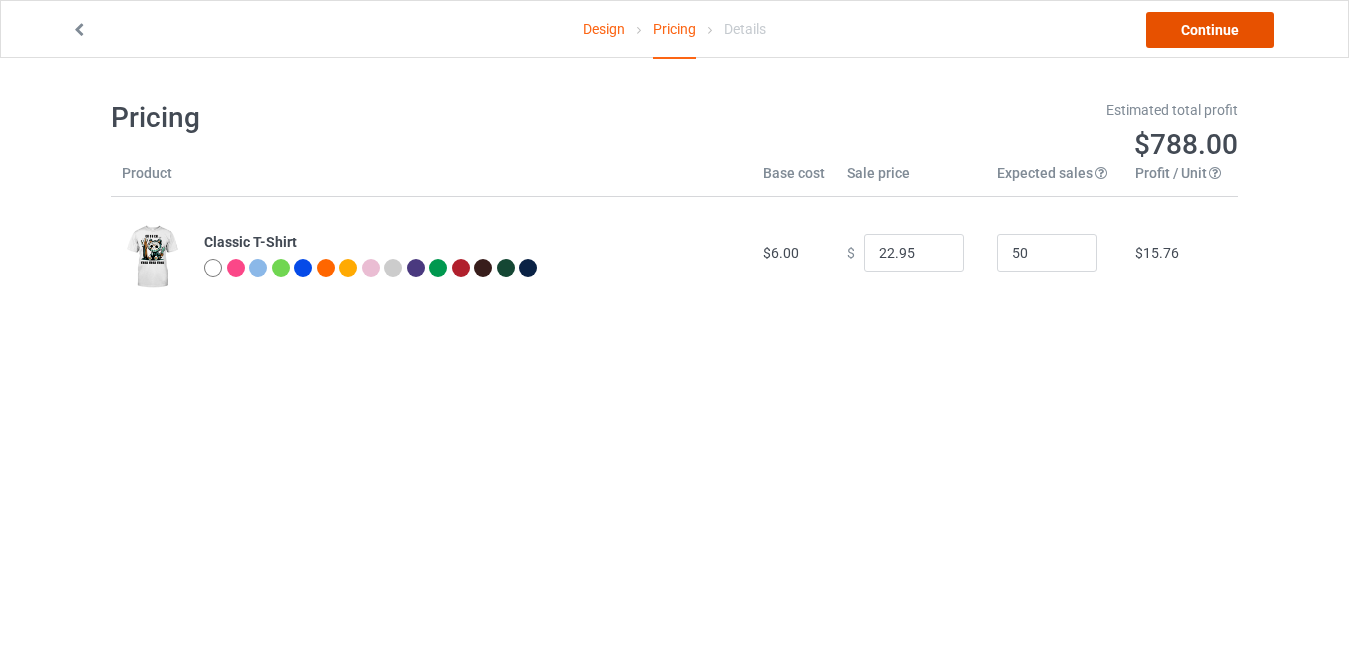 click on "Continue" at bounding box center [1210, 30] 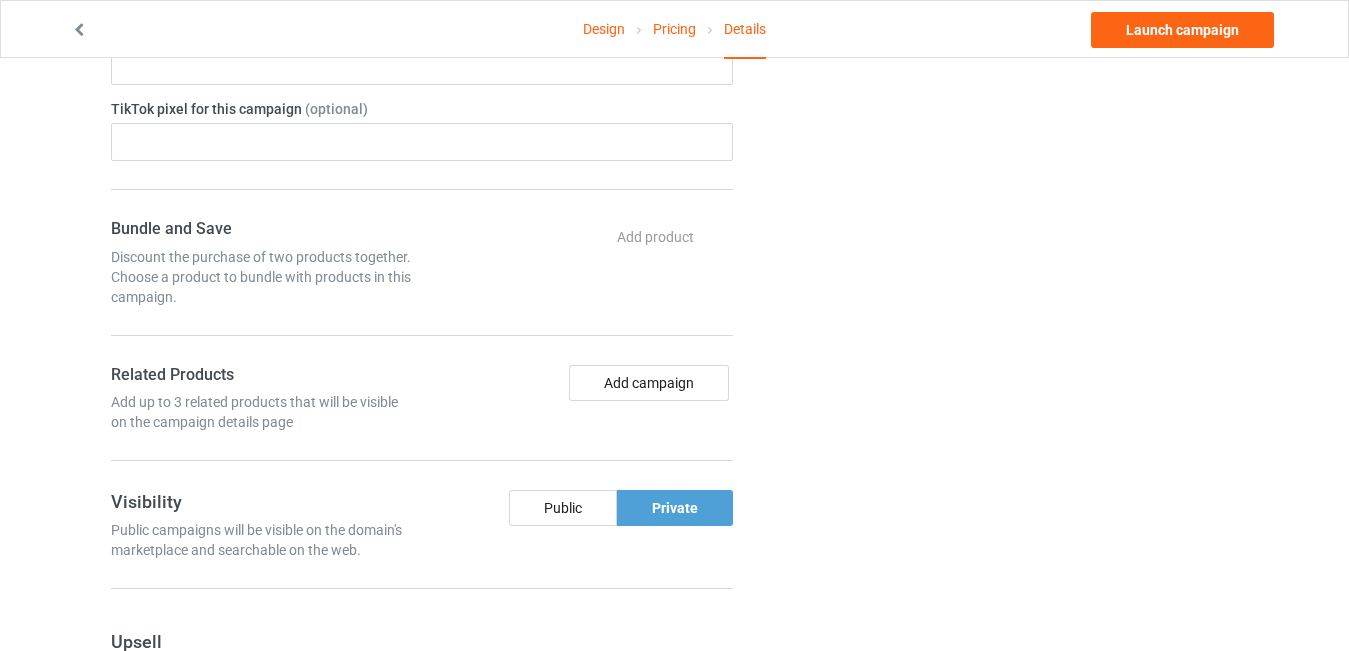 scroll, scrollTop: 900, scrollLeft: 0, axis: vertical 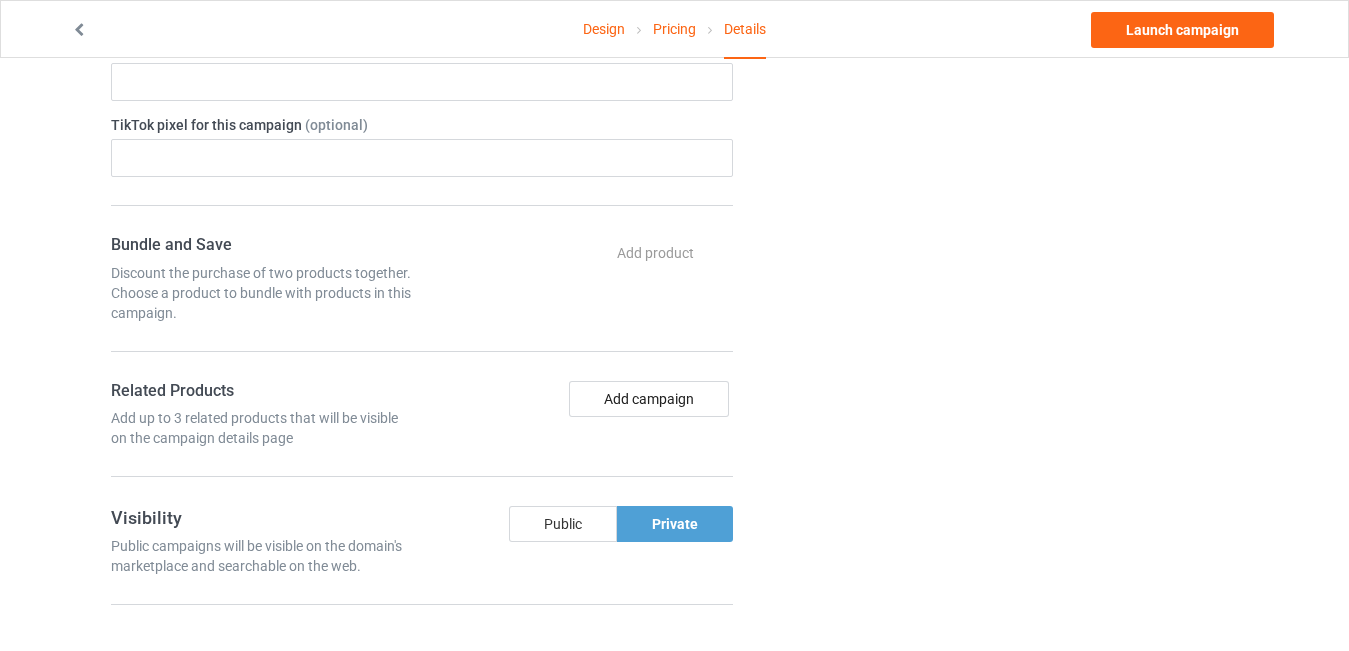 click on "Public" at bounding box center (563, 524) 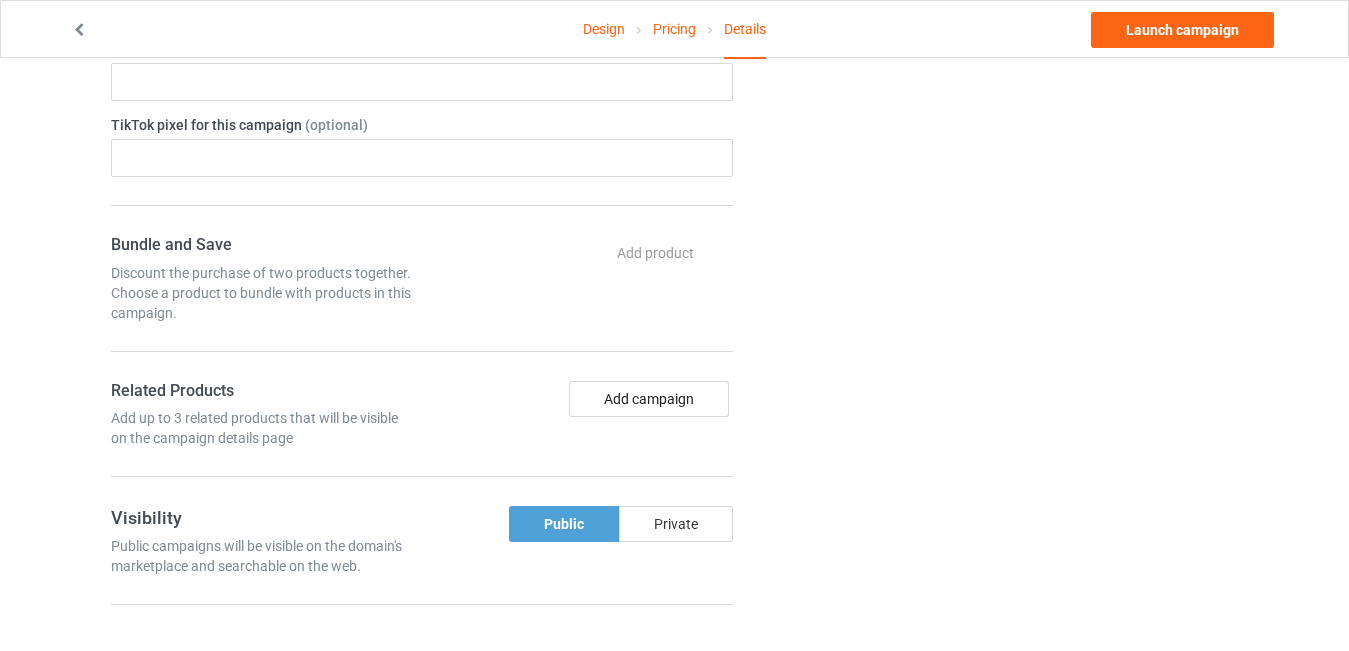 click on "Private" at bounding box center (676, 524) 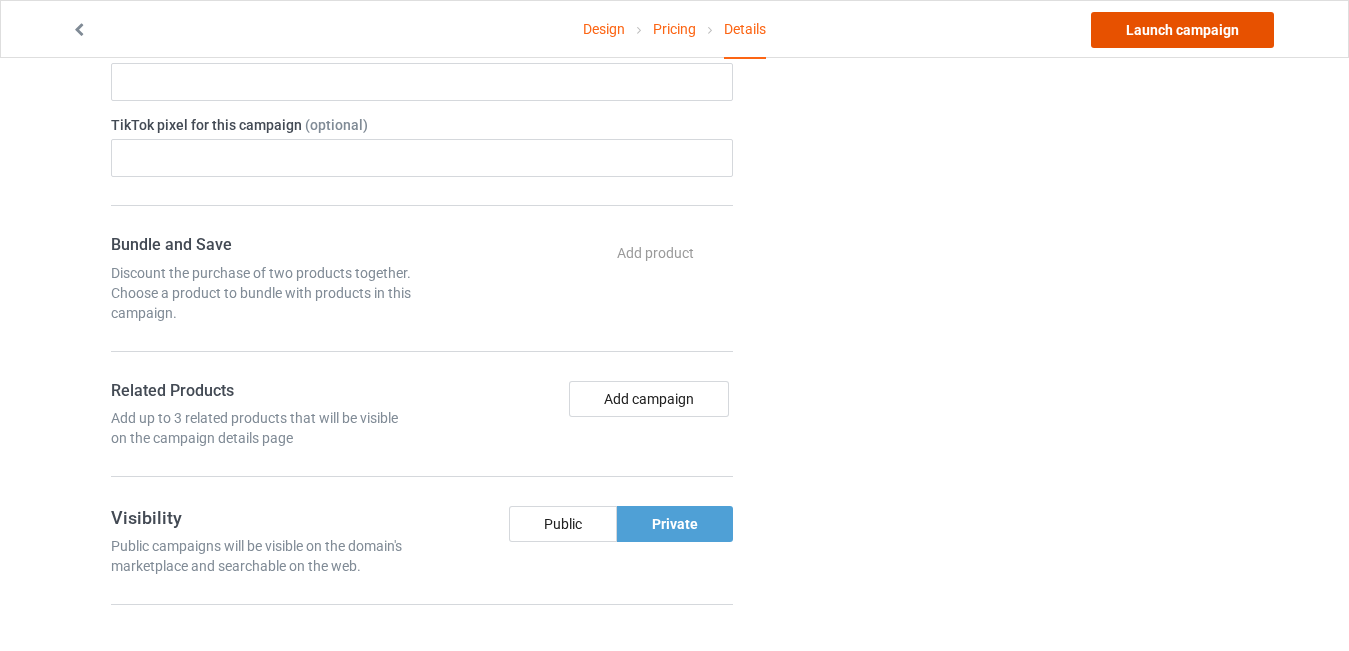 click on "Launch campaign" at bounding box center (1182, 30) 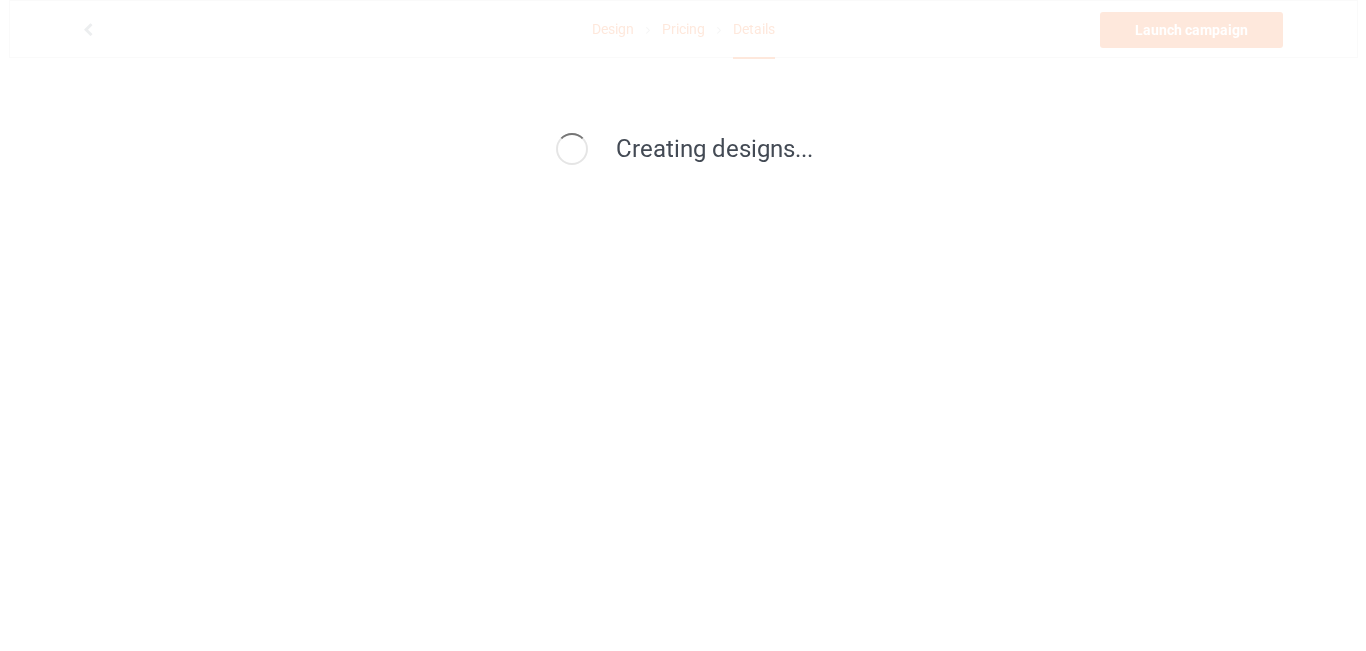 scroll, scrollTop: 0, scrollLeft: 0, axis: both 